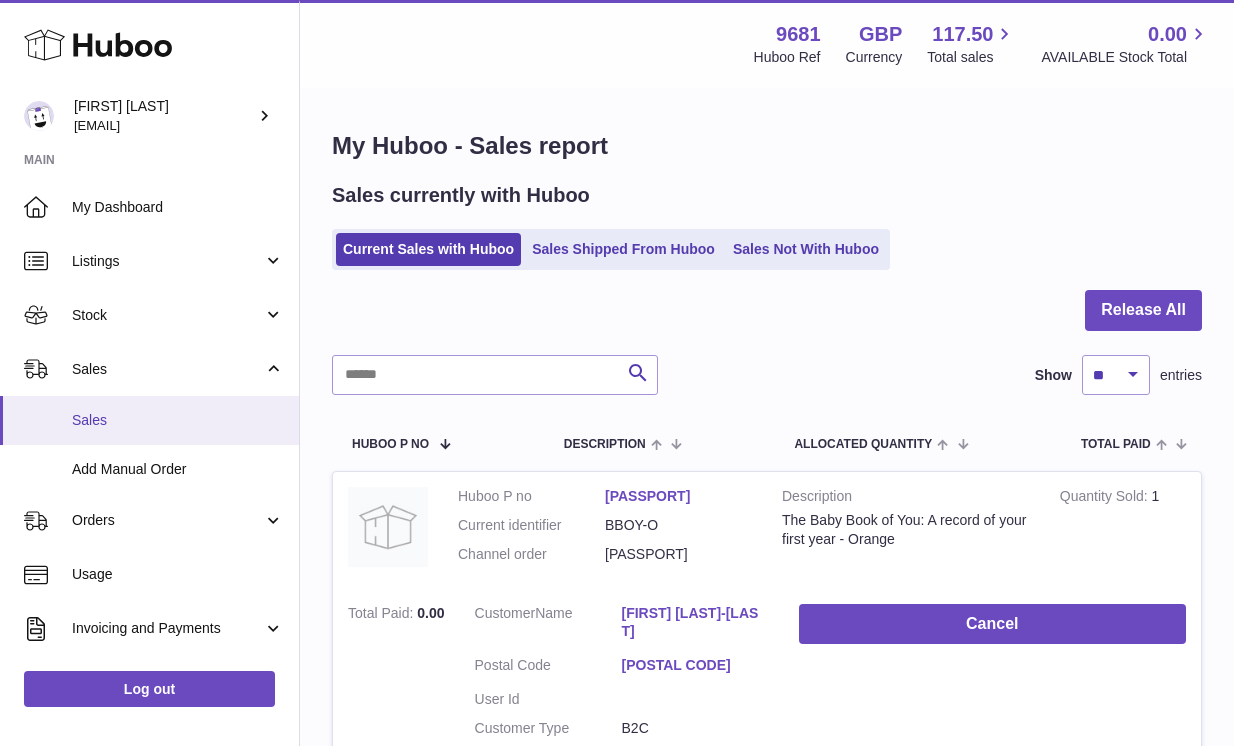 scroll, scrollTop: 0, scrollLeft: 0, axis: both 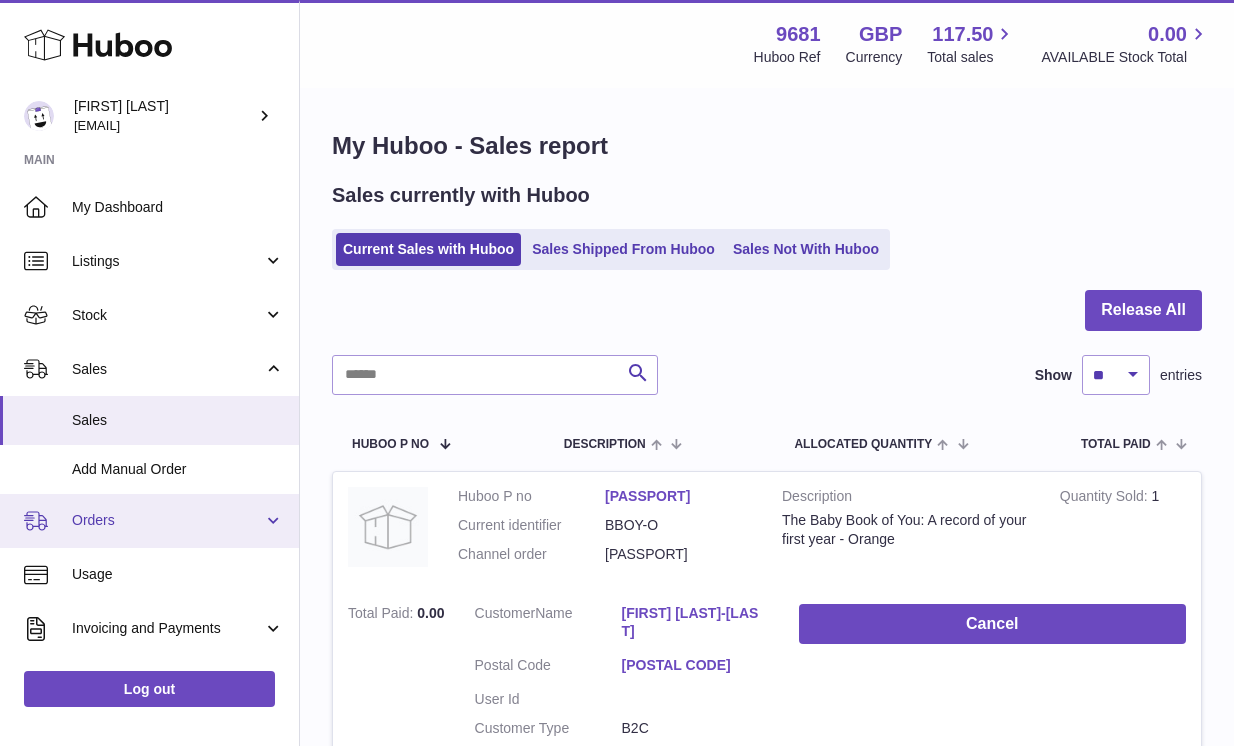 click on "Orders" at bounding box center (149, 521) 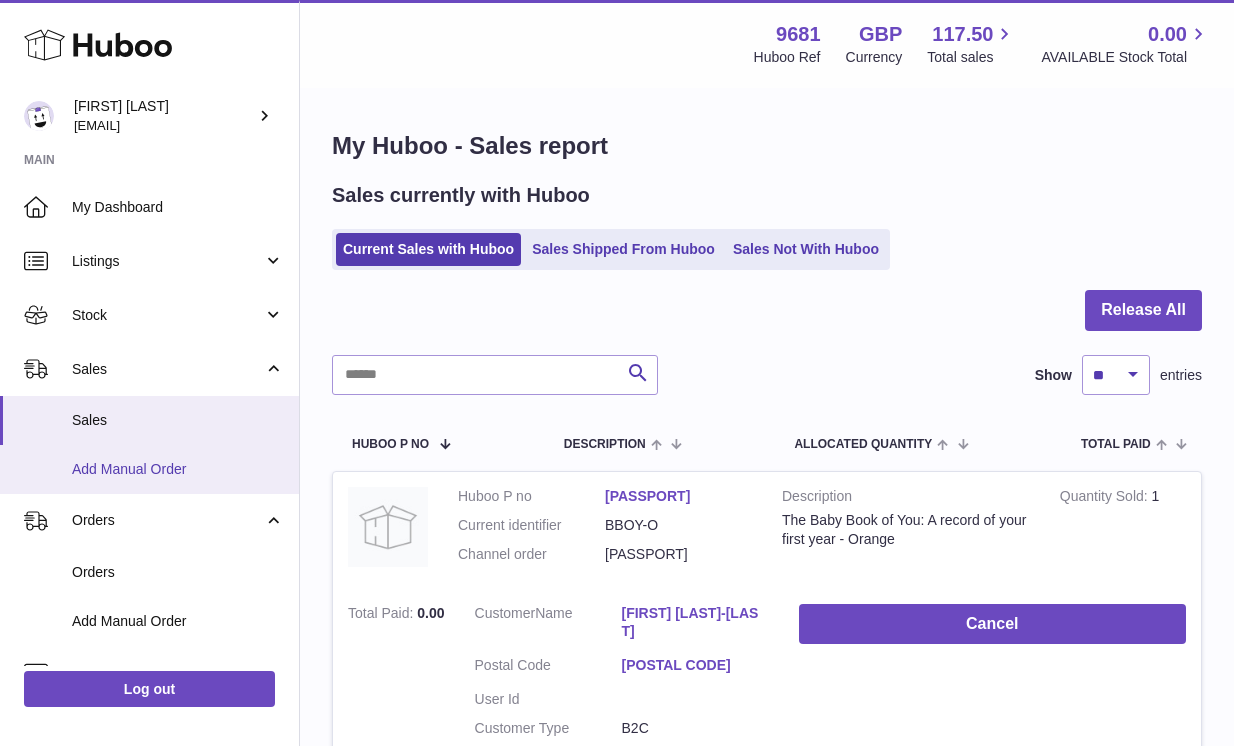 click on "Add Manual Order" at bounding box center (178, 469) 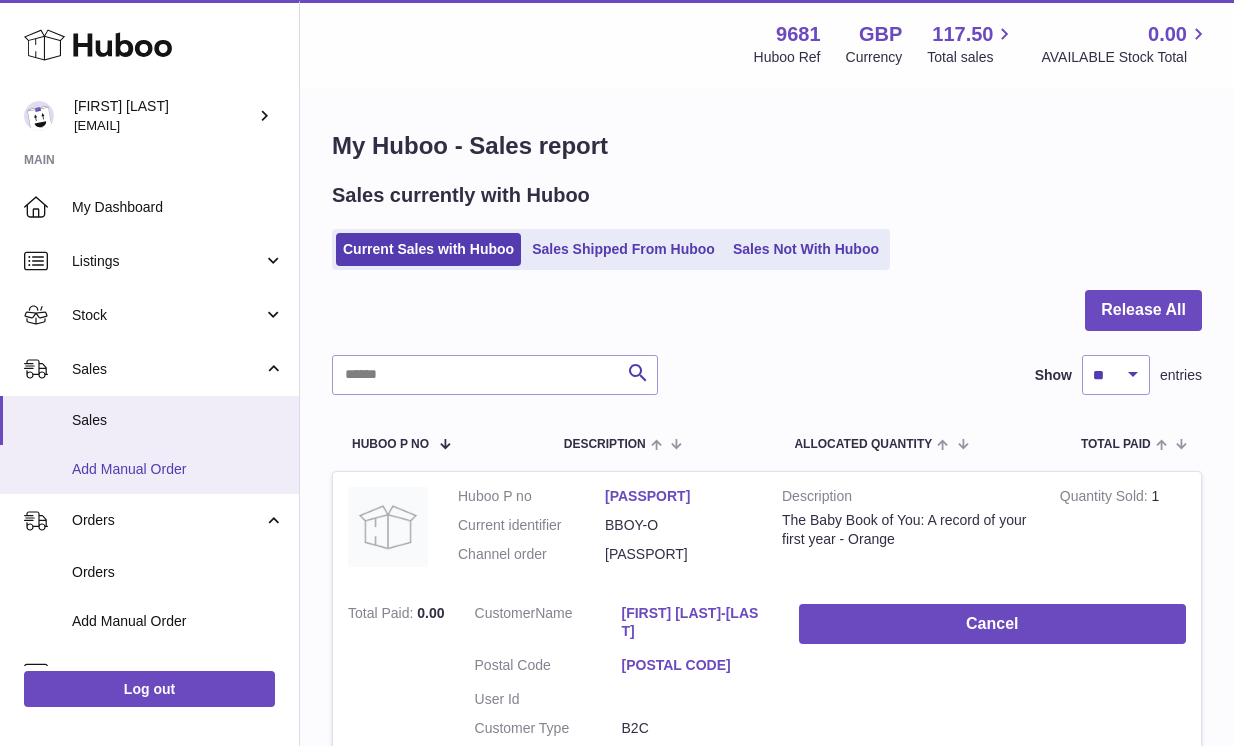 click on "Add Manual Order" at bounding box center (178, 469) 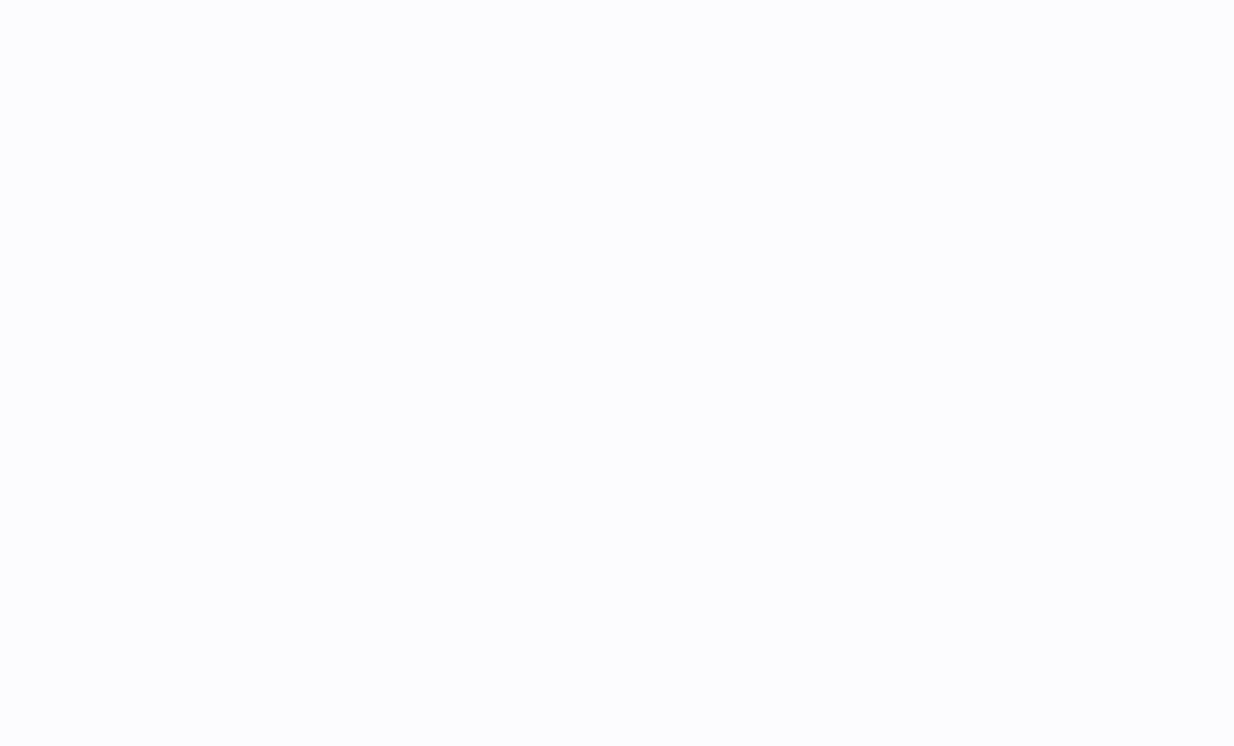 scroll, scrollTop: 0, scrollLeft: 0, axis: both 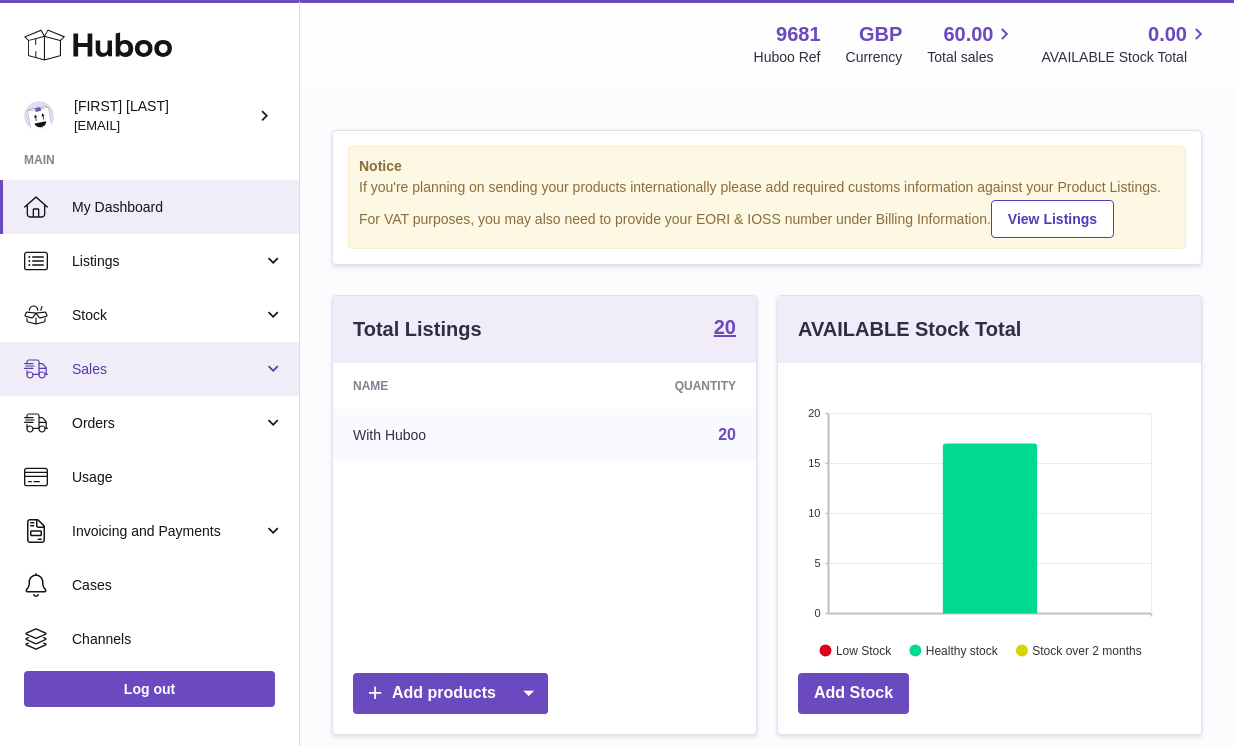 click on "Sales" at bounding box center [167, 369] 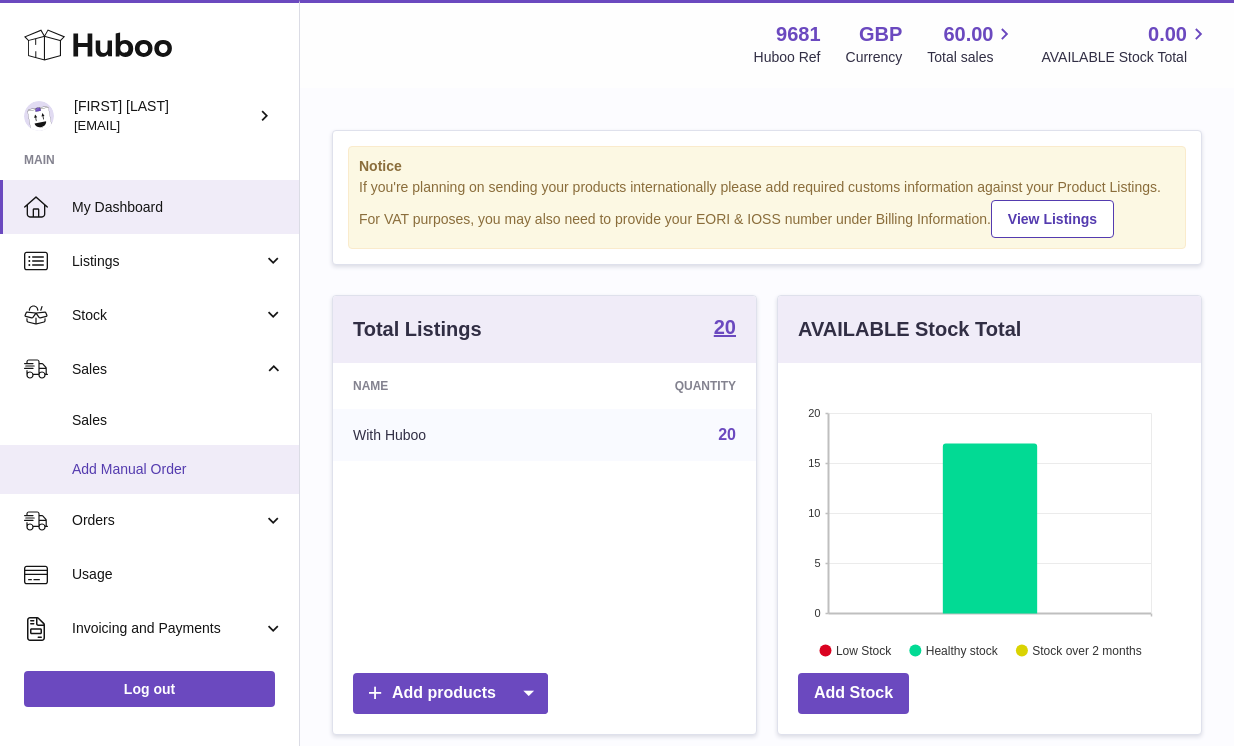 click on "Add Manual Order" at bounding box center (178, 469) 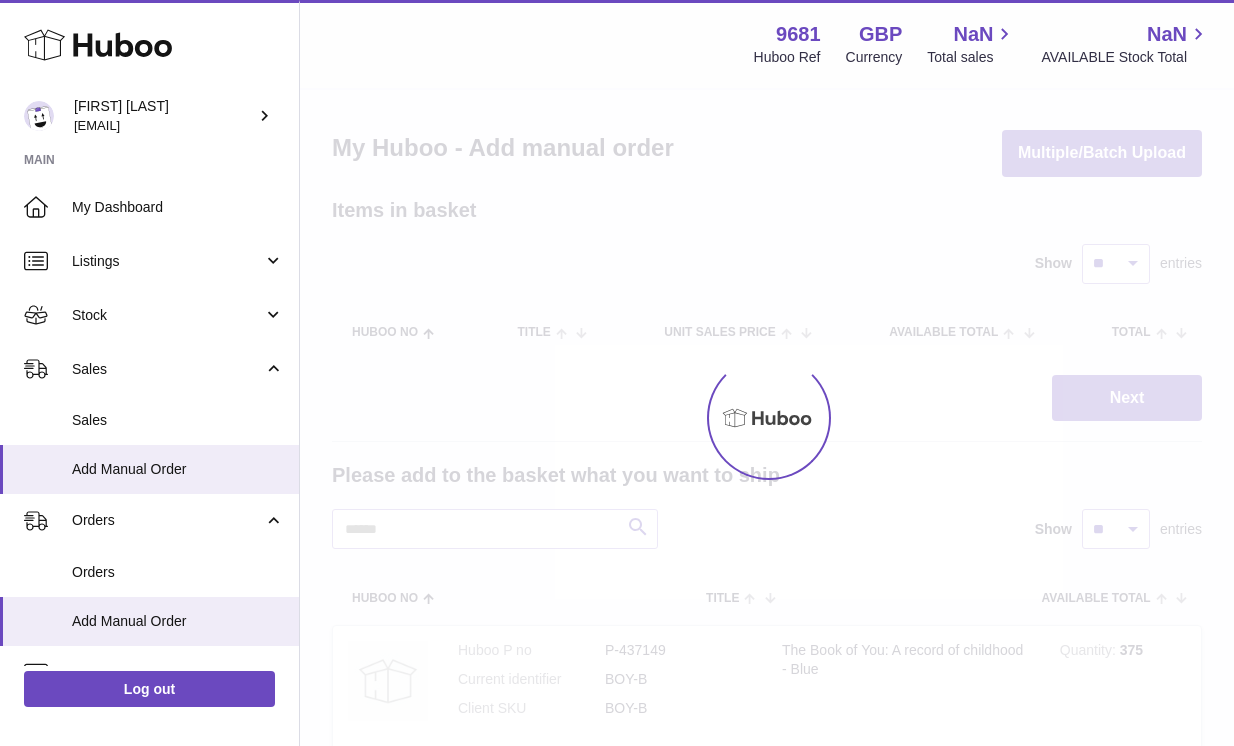 scroll, scrollTop: 0, scrollLeft: 0, axis: both 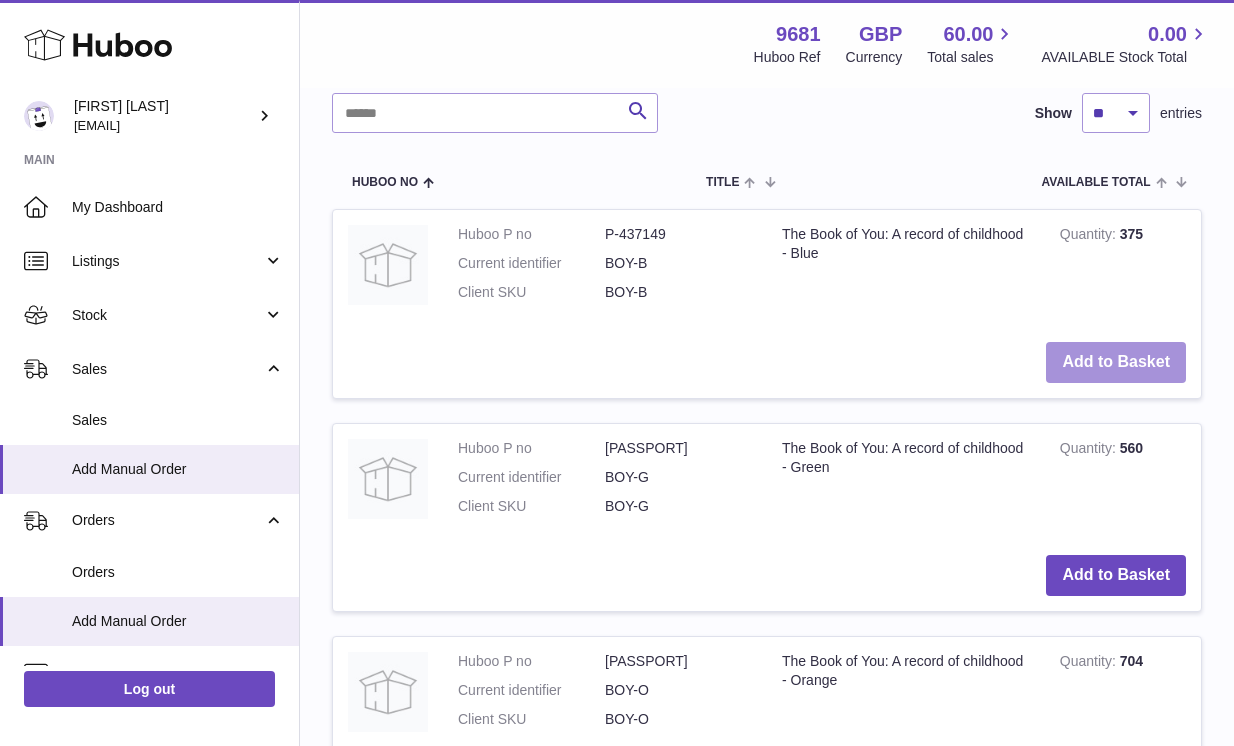 click on "Add to Basket" at bounding box center (1116, 362) 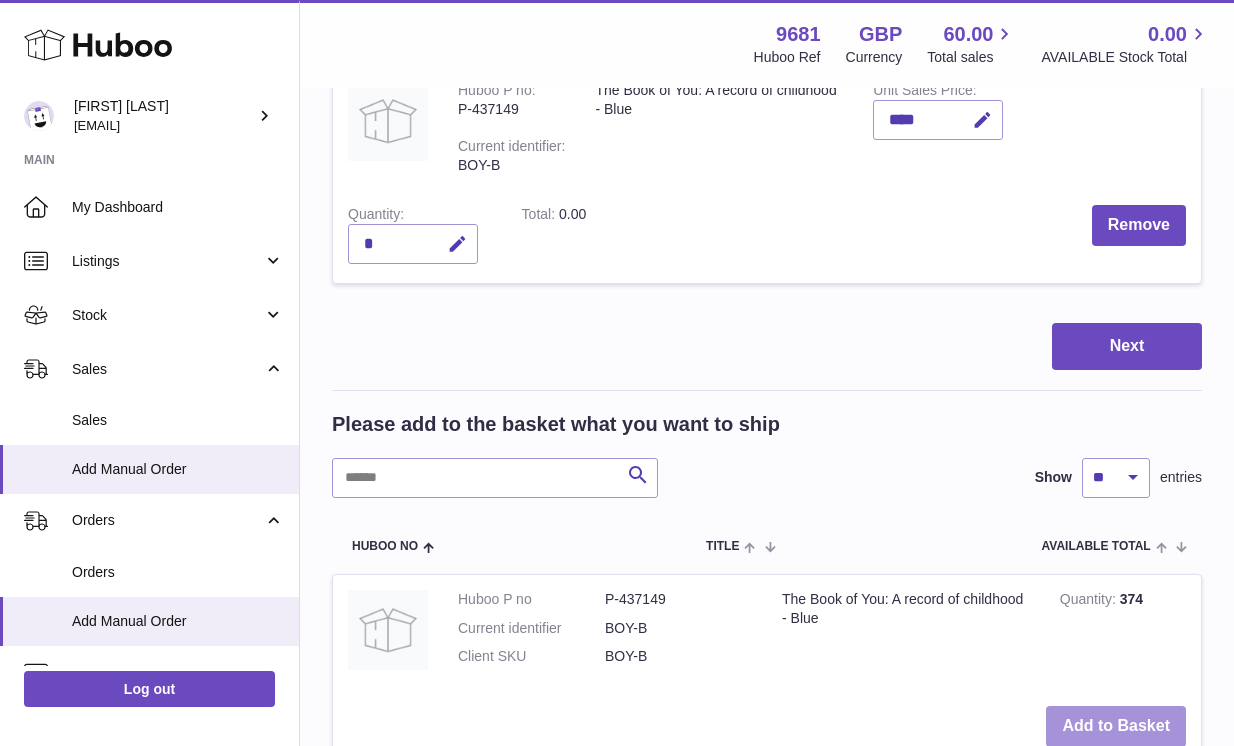 scroll, scrollTop: 0, scrollLeft: 0, axis: both 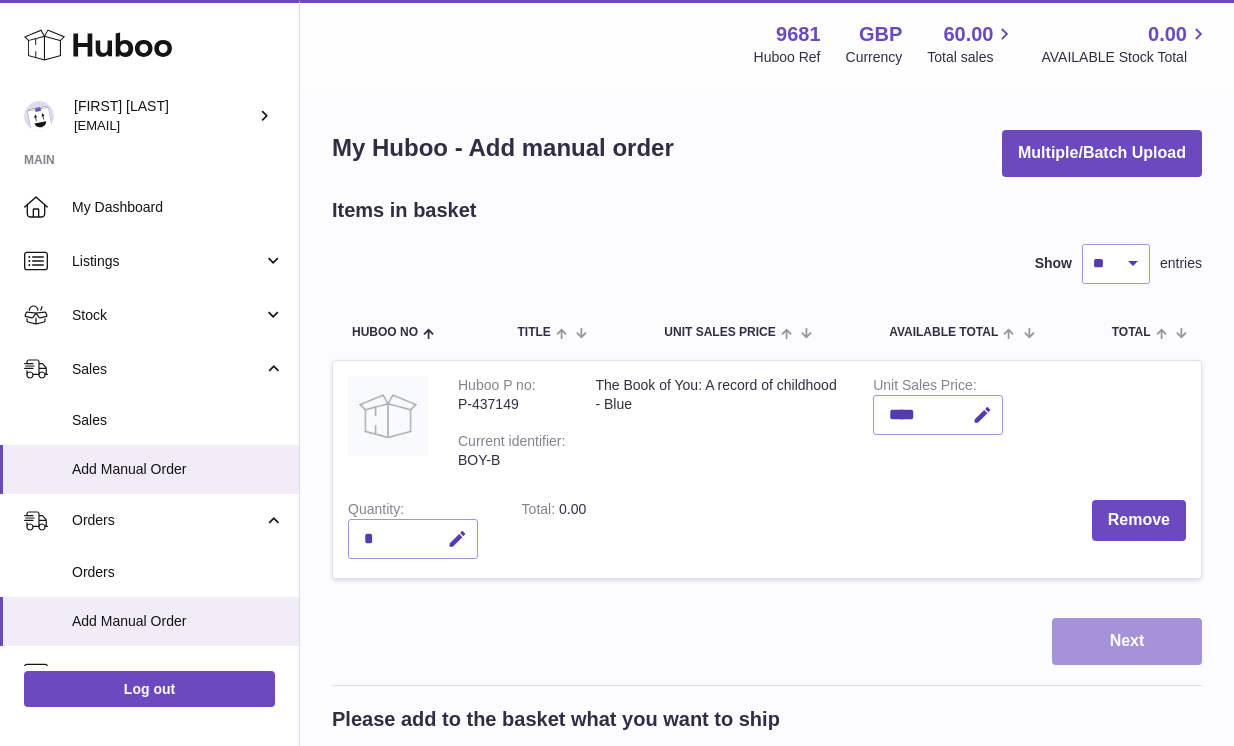 click on "Next" at bounding box center [1127, 641] 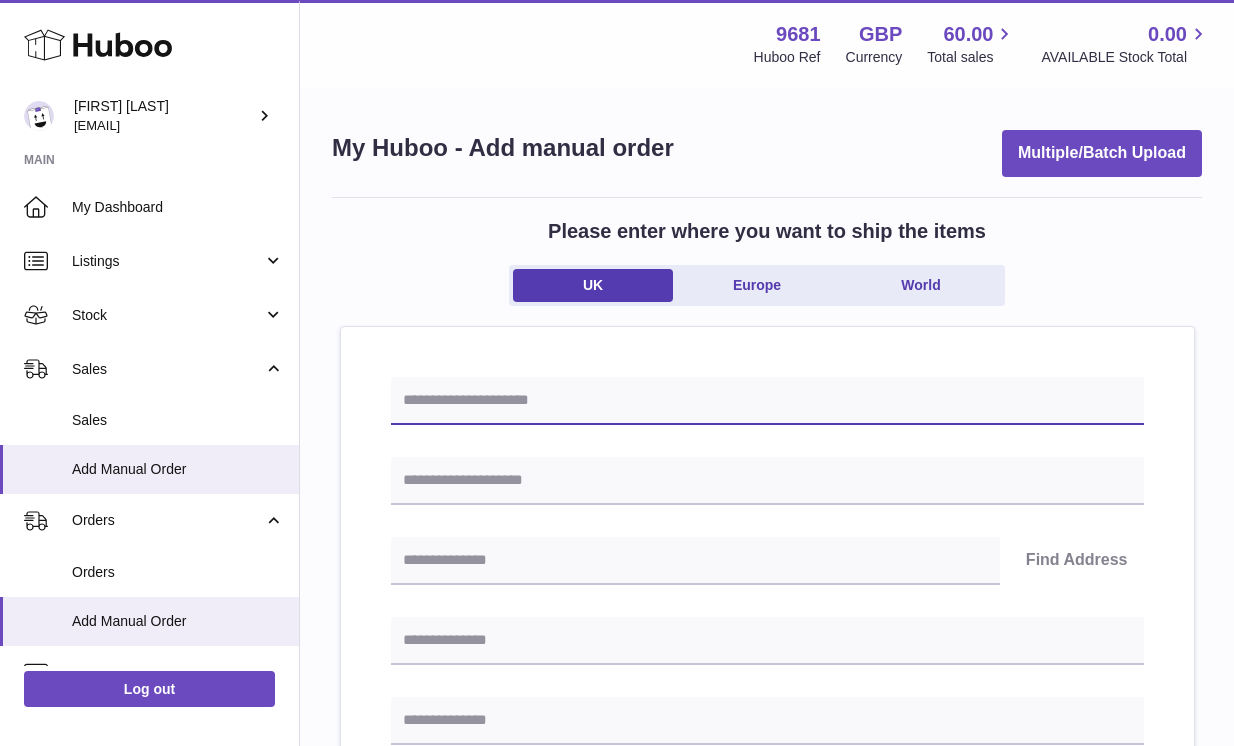 click at bounding box center [767, 401] 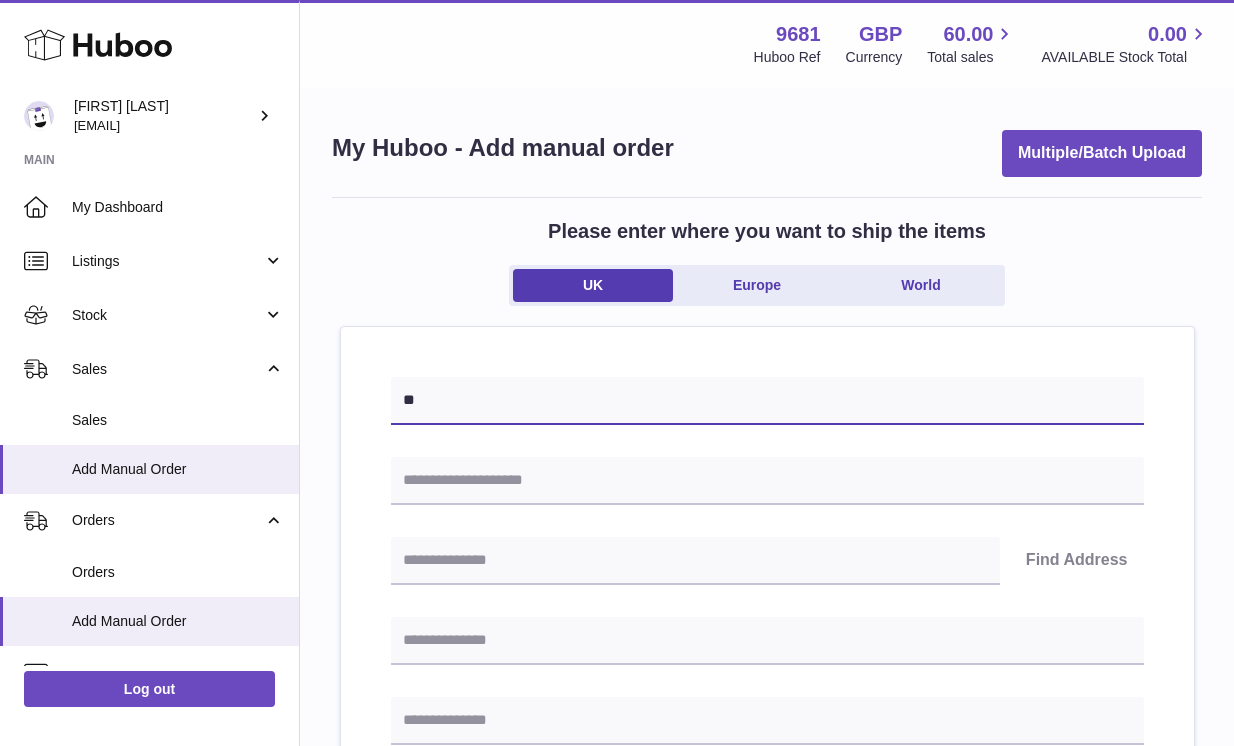 paste on "**********" 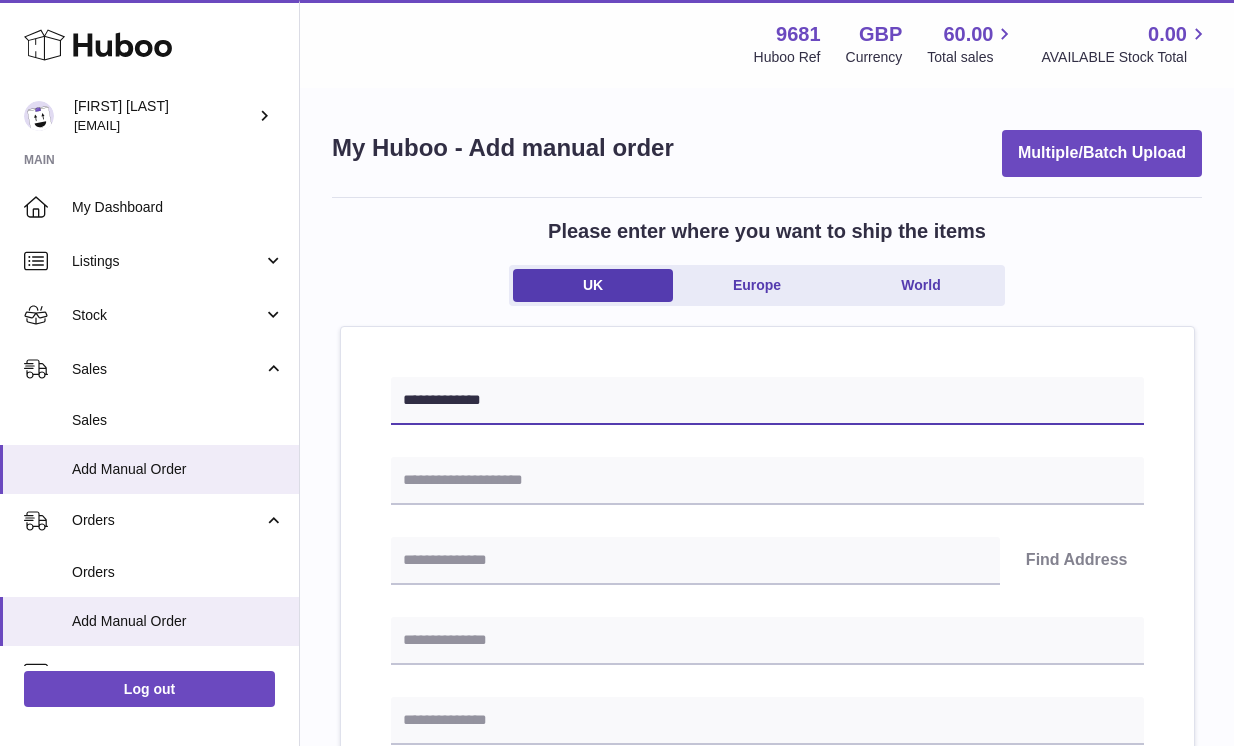 type on "**********" 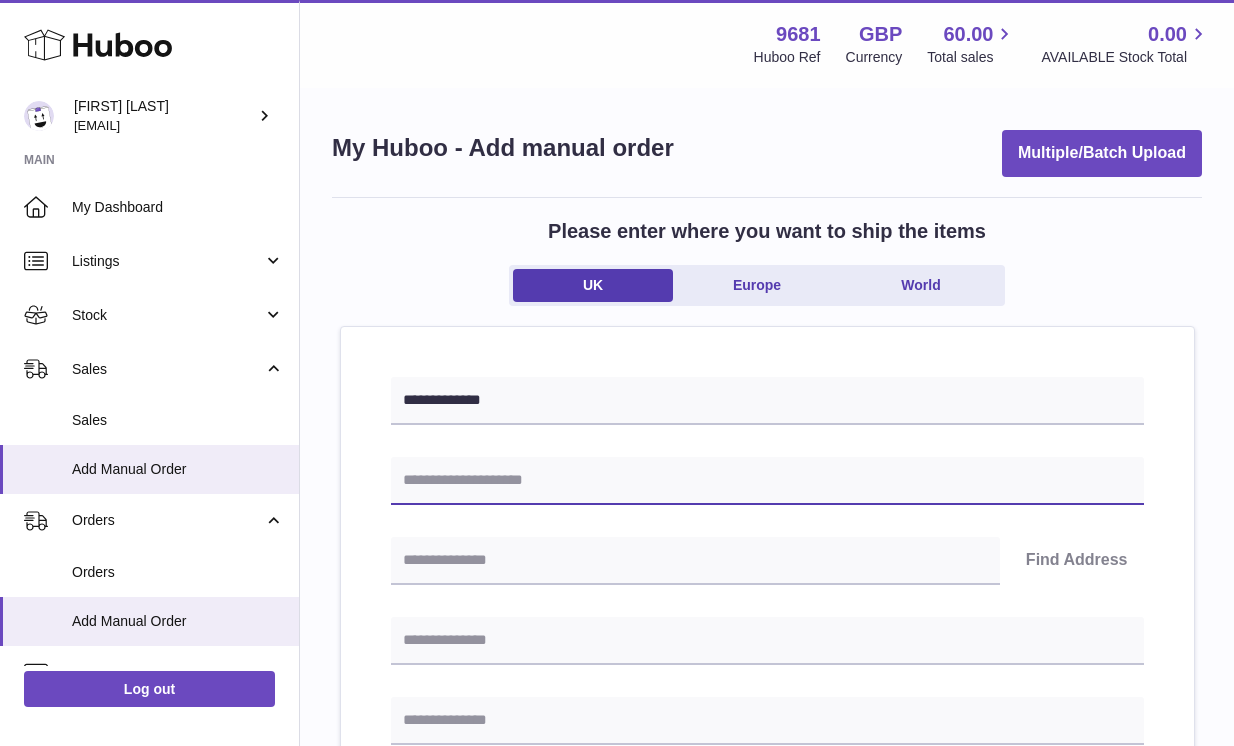 click at bounding box center (767, 481) 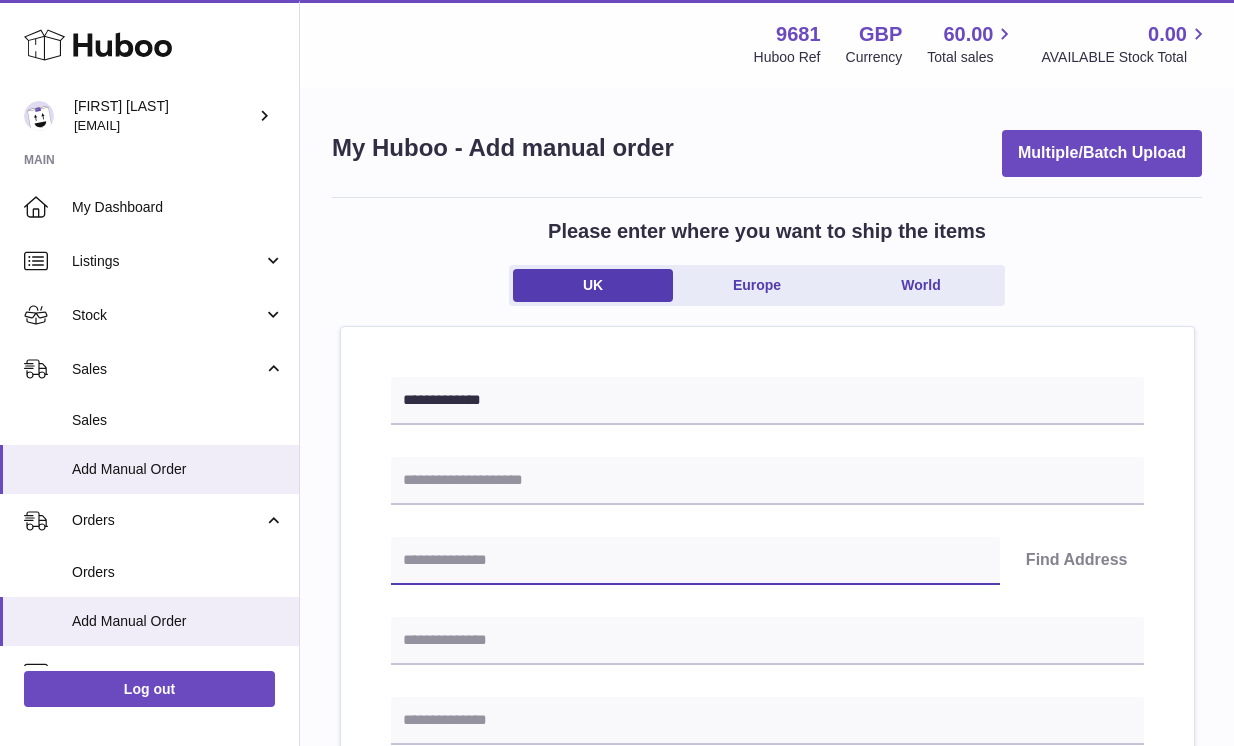 click at bounding box center [695, 561] 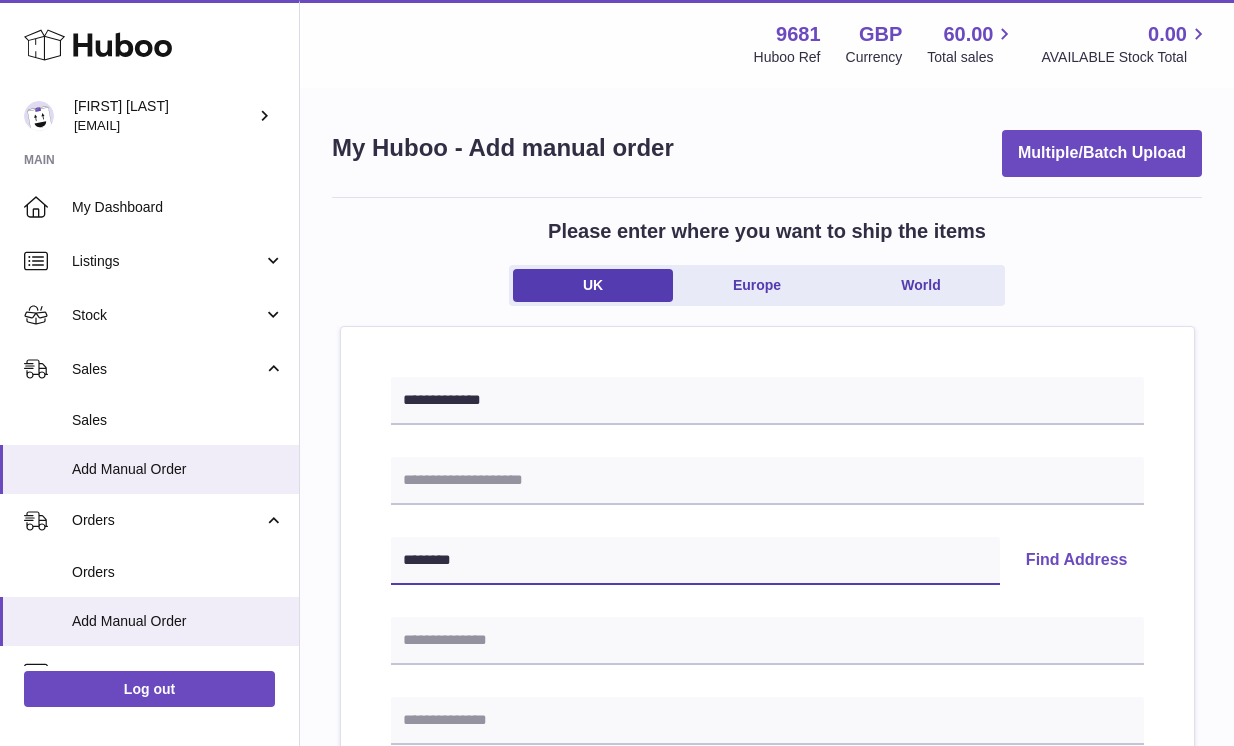 type on "********" 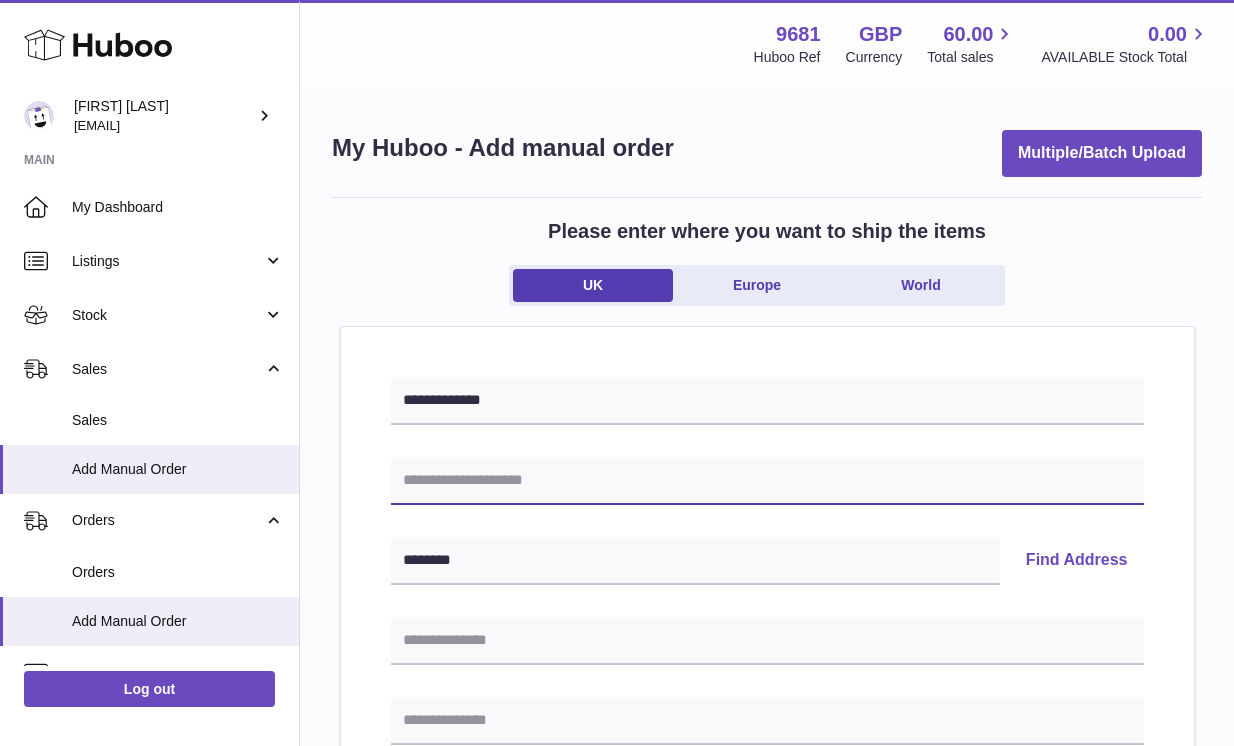 click at bounding box center [767, 481] 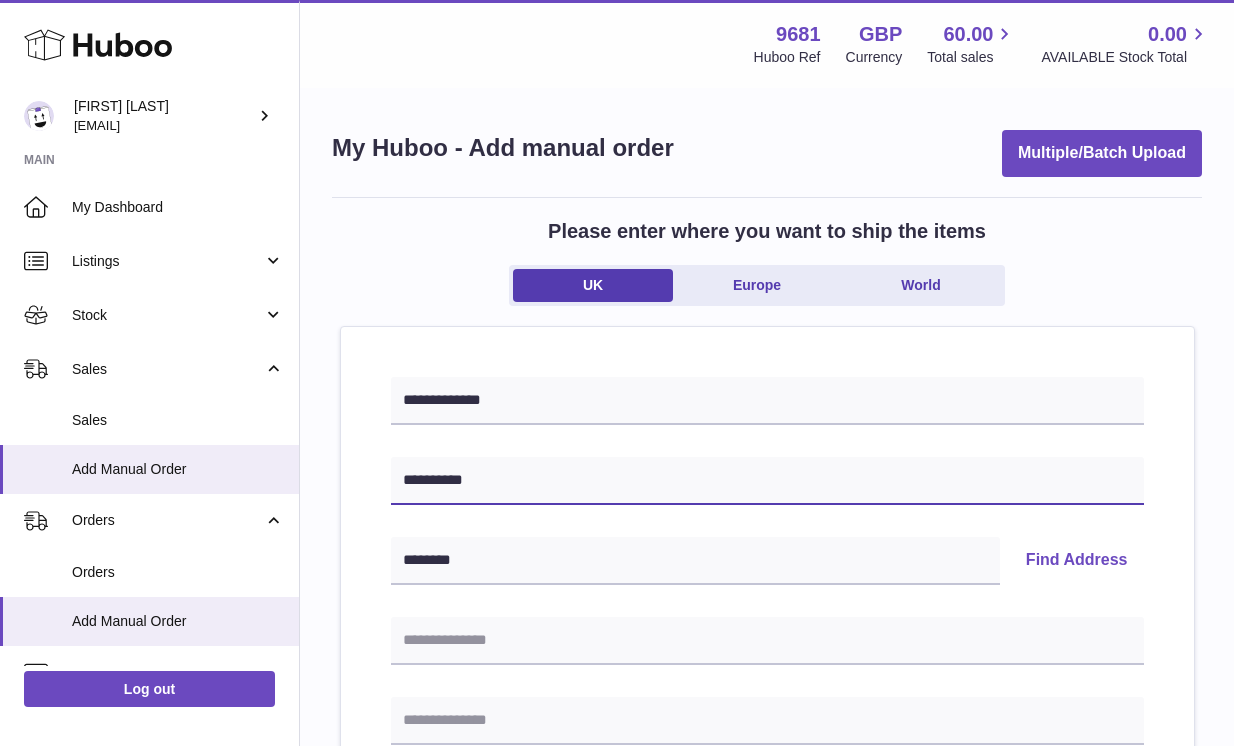type on "**********" 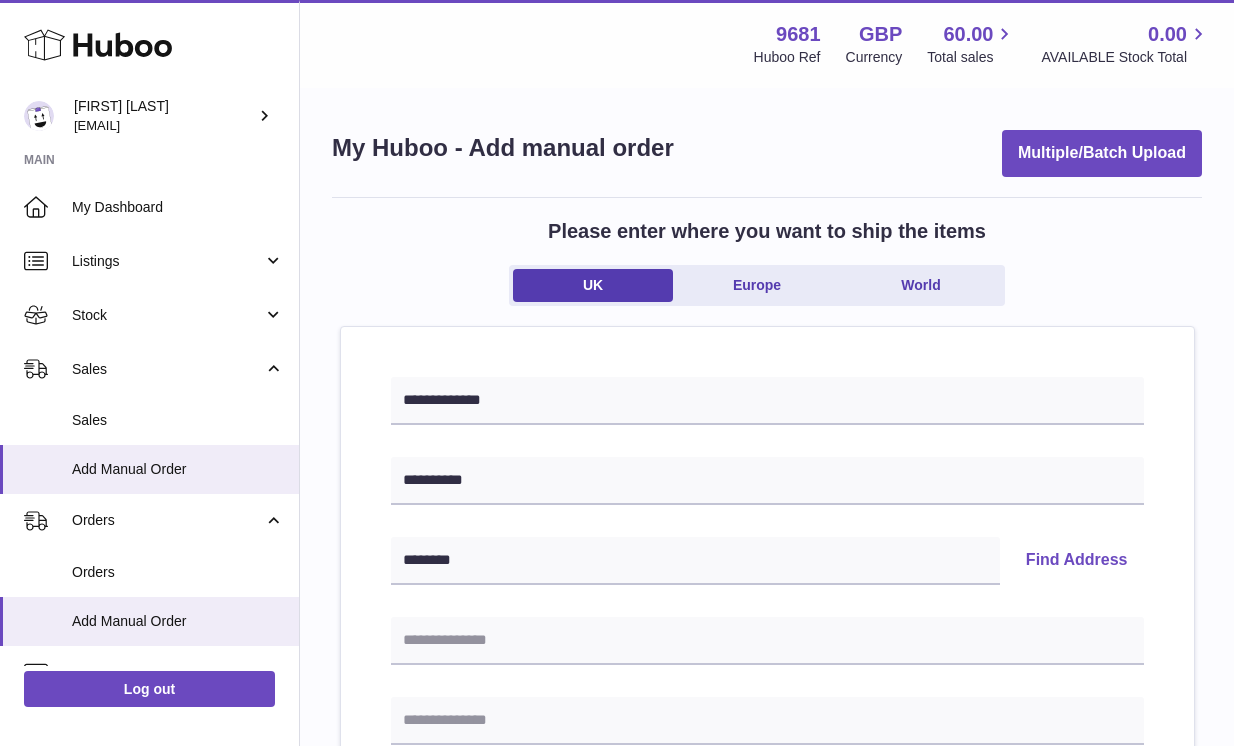 click on "Find Address" at bounding box center [1077, 561] 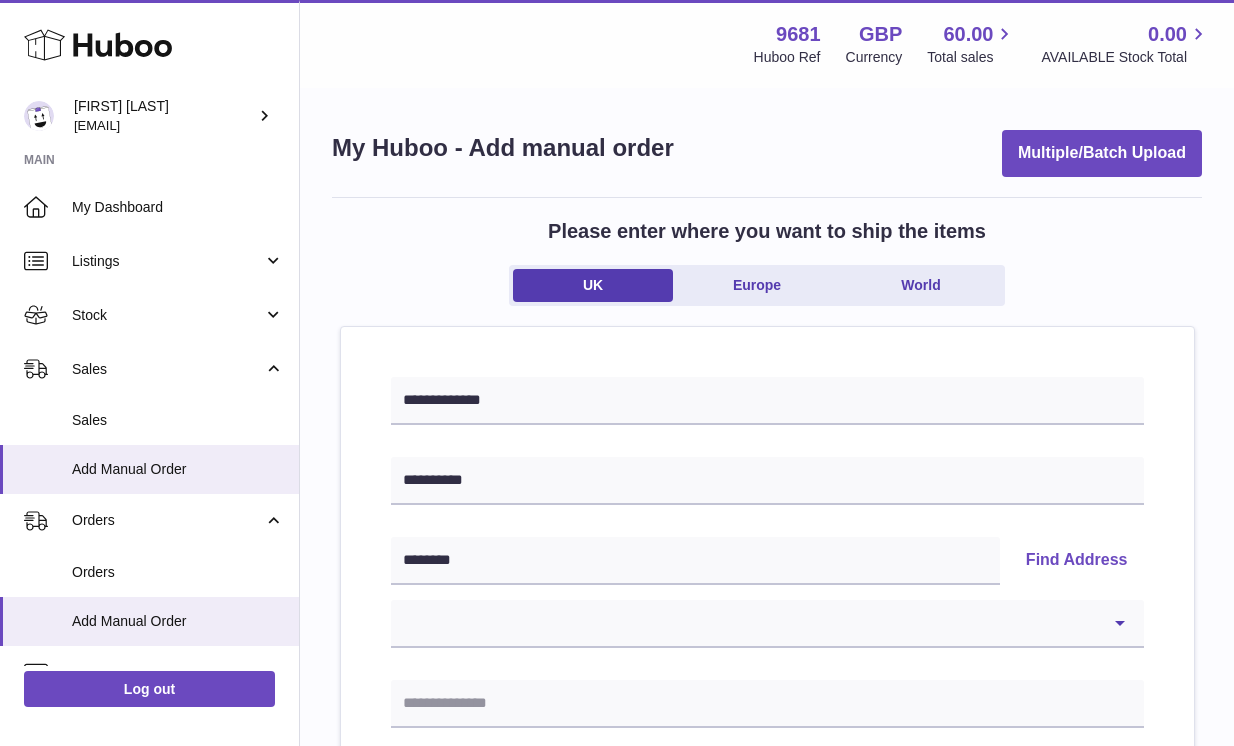 click on "**********" at bounding box center [767, 624] 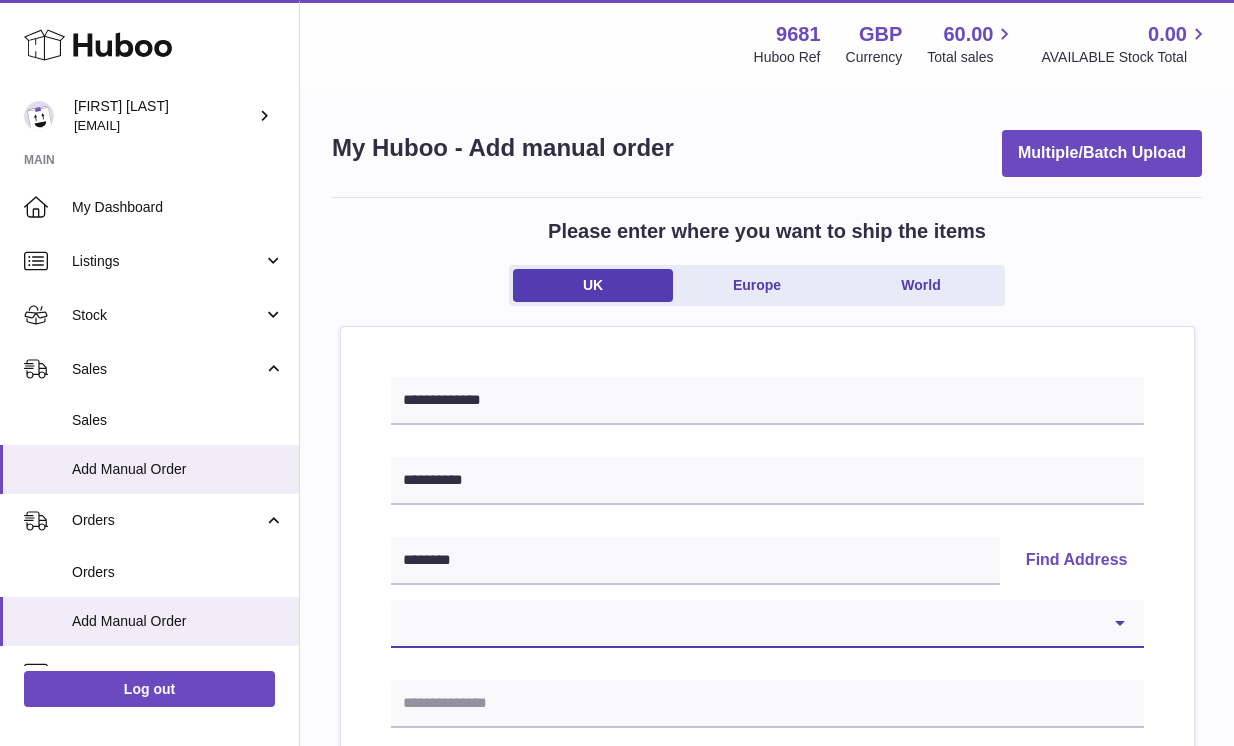 select on "*" 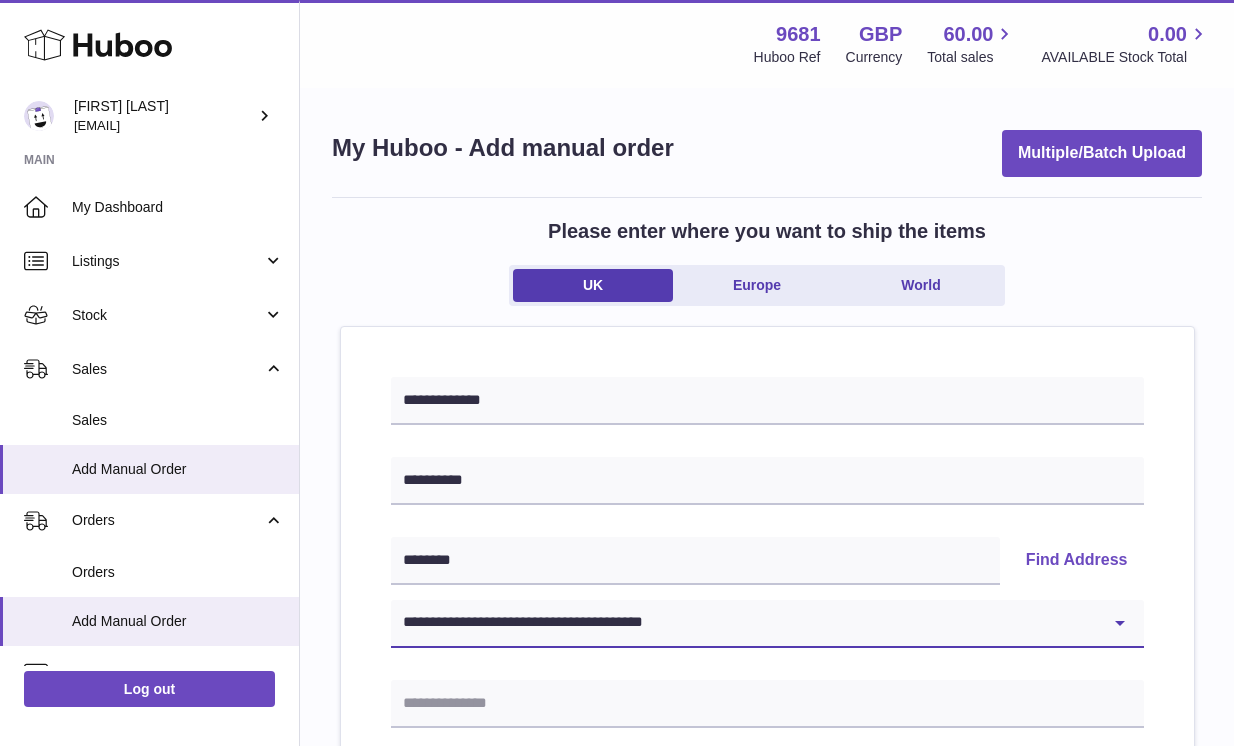 type on "**********" 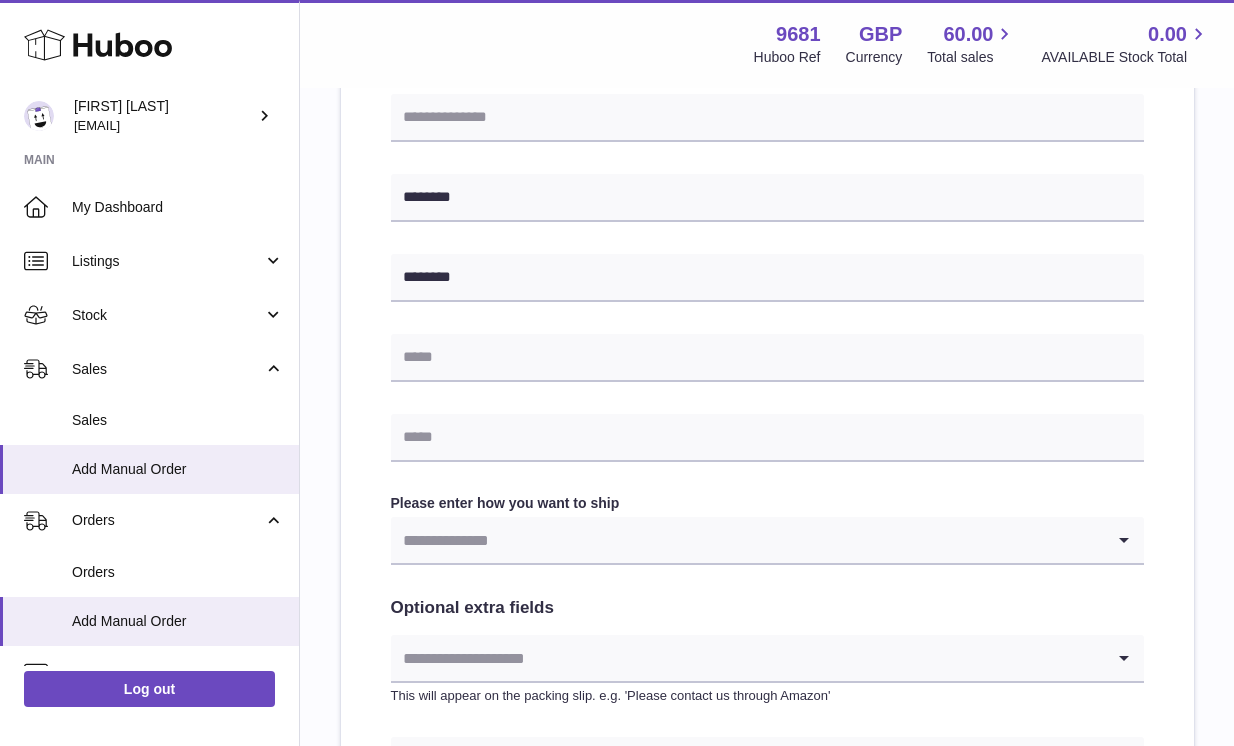 scroll, scrollTop: 825, scrollLeft: 0, axis: vertical 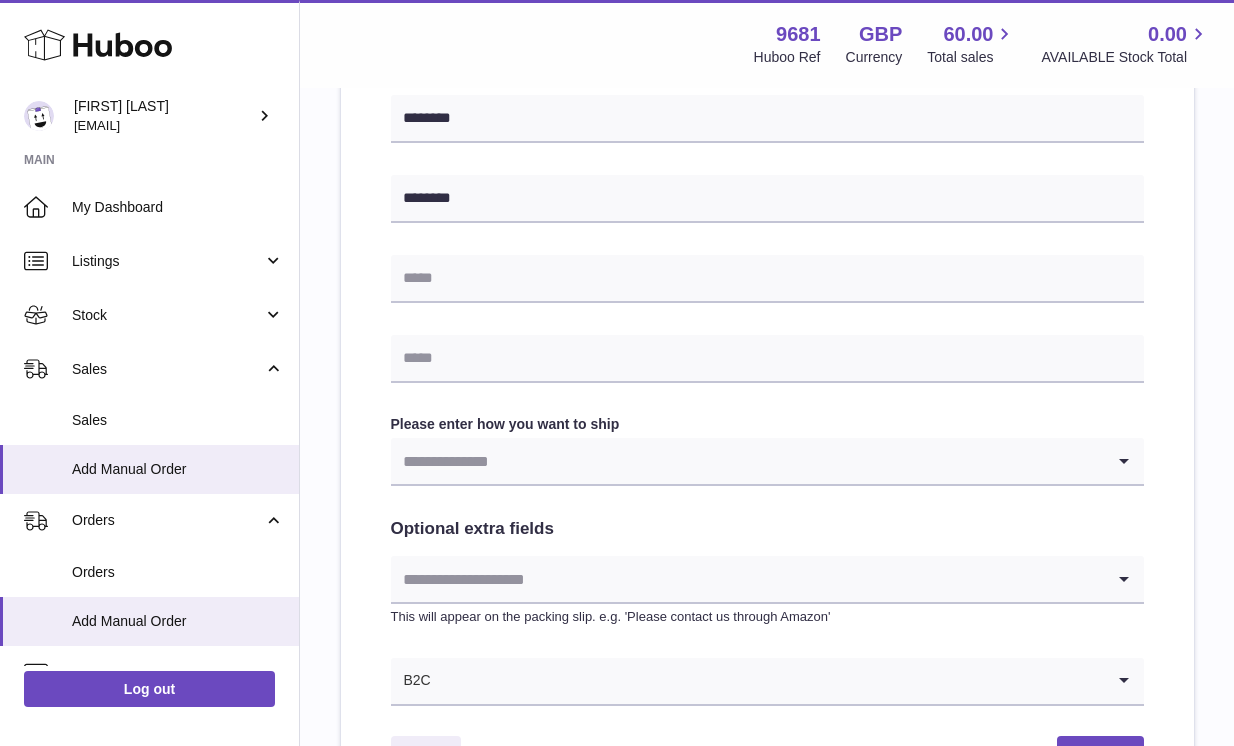 click at bounding box center (747, 461) 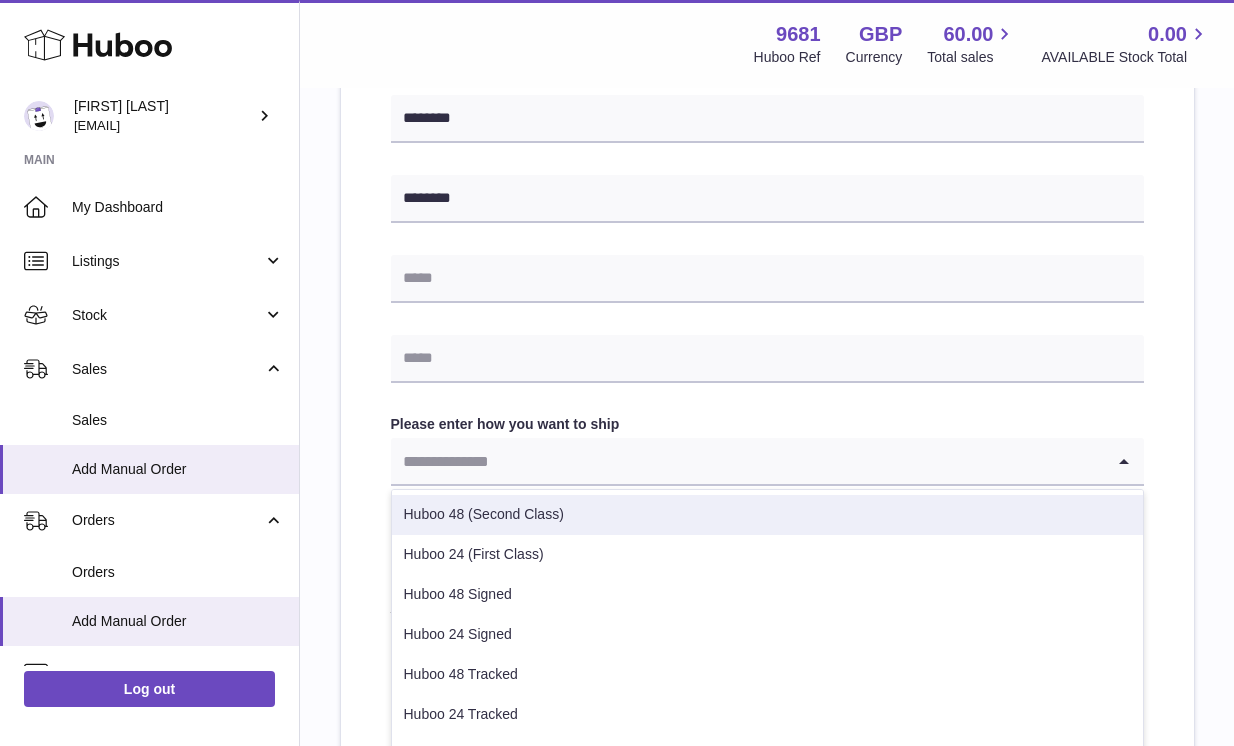 click on "Huboo 48 (Second Class)" at bounding box center [767, 515] 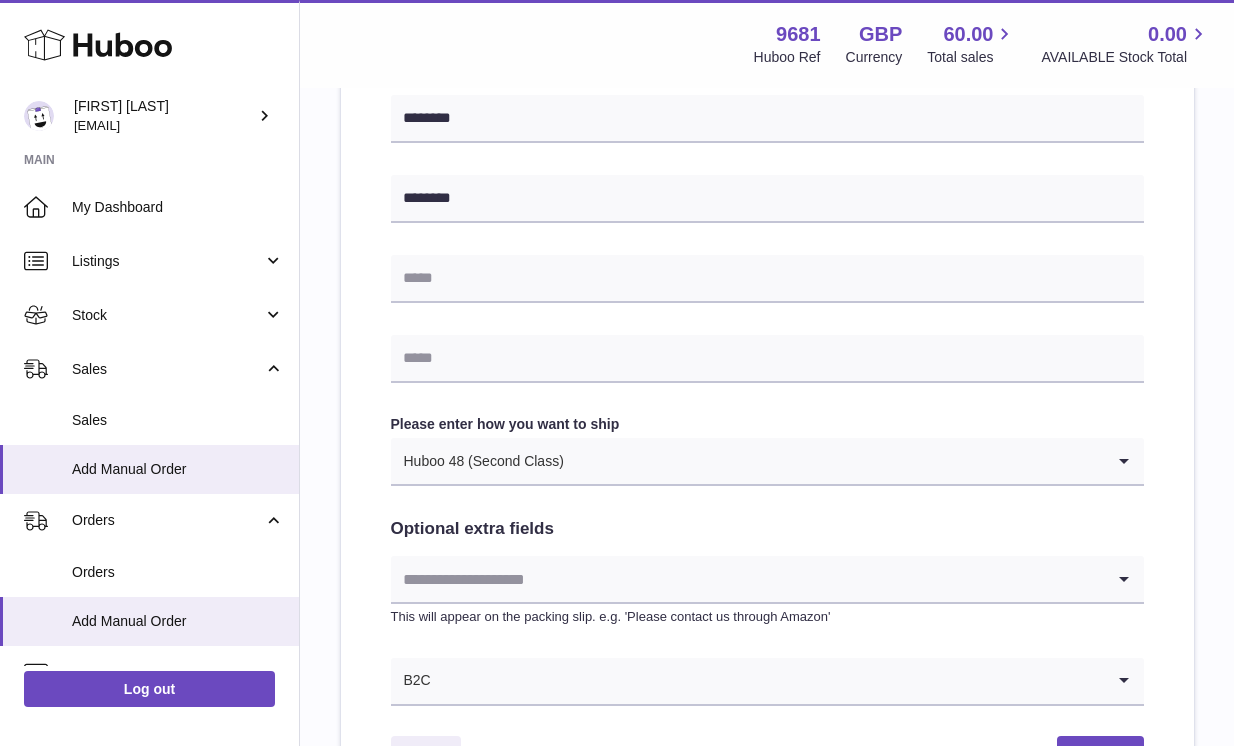 scroll, scrollTop: 1064, scrollLeft: 0, axis: vertical 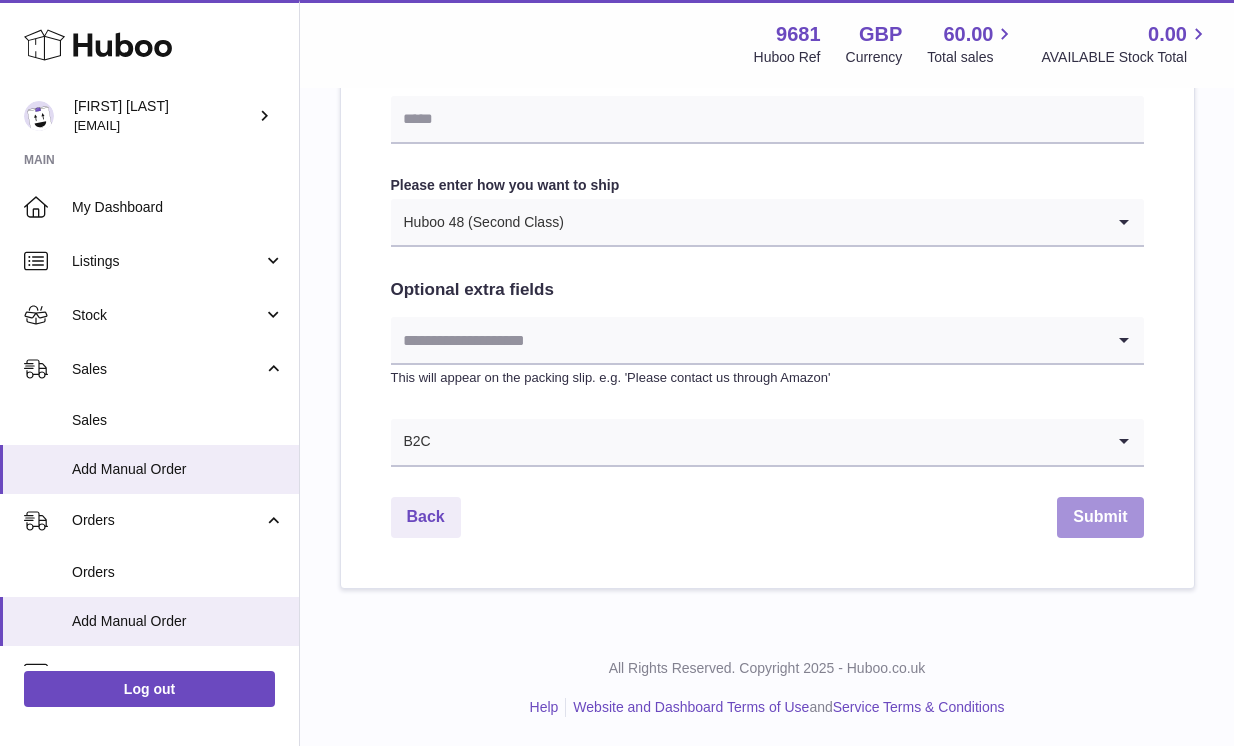 click on "Submit" at bounding box center [1100, 517] 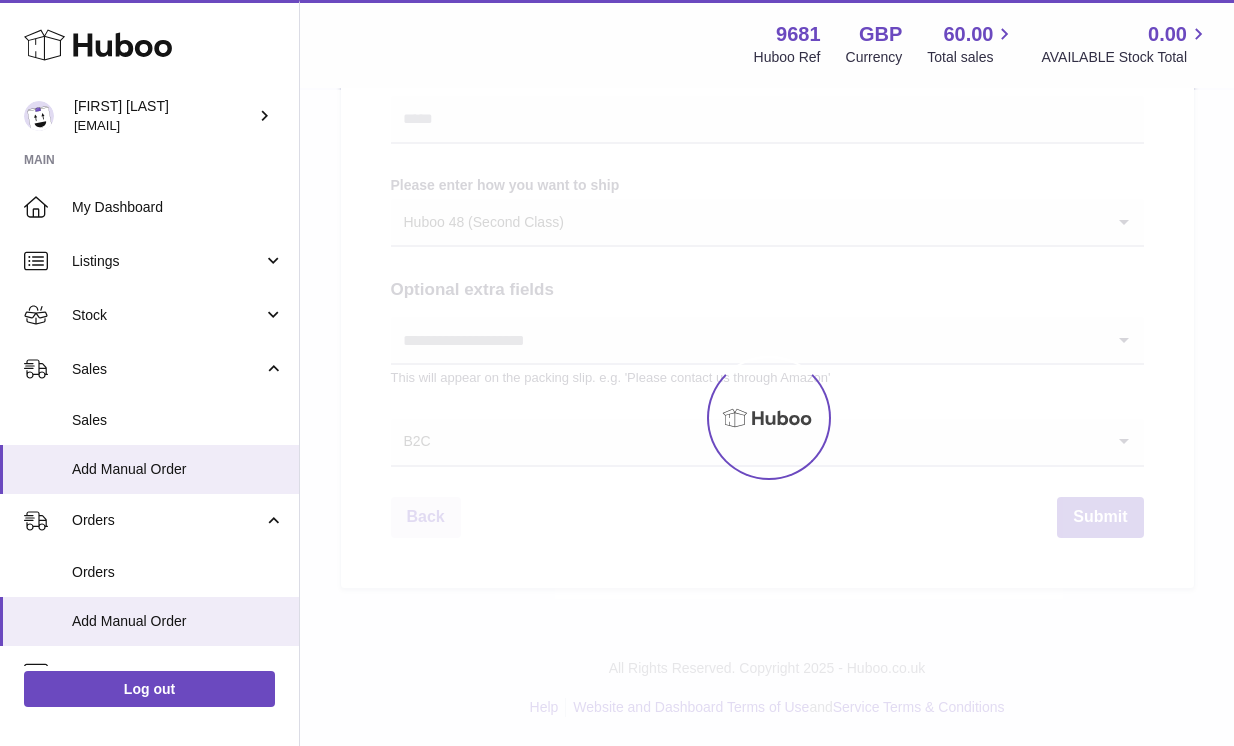 scroll, scrollTop: 0, scrollLeft: 0, axis: both 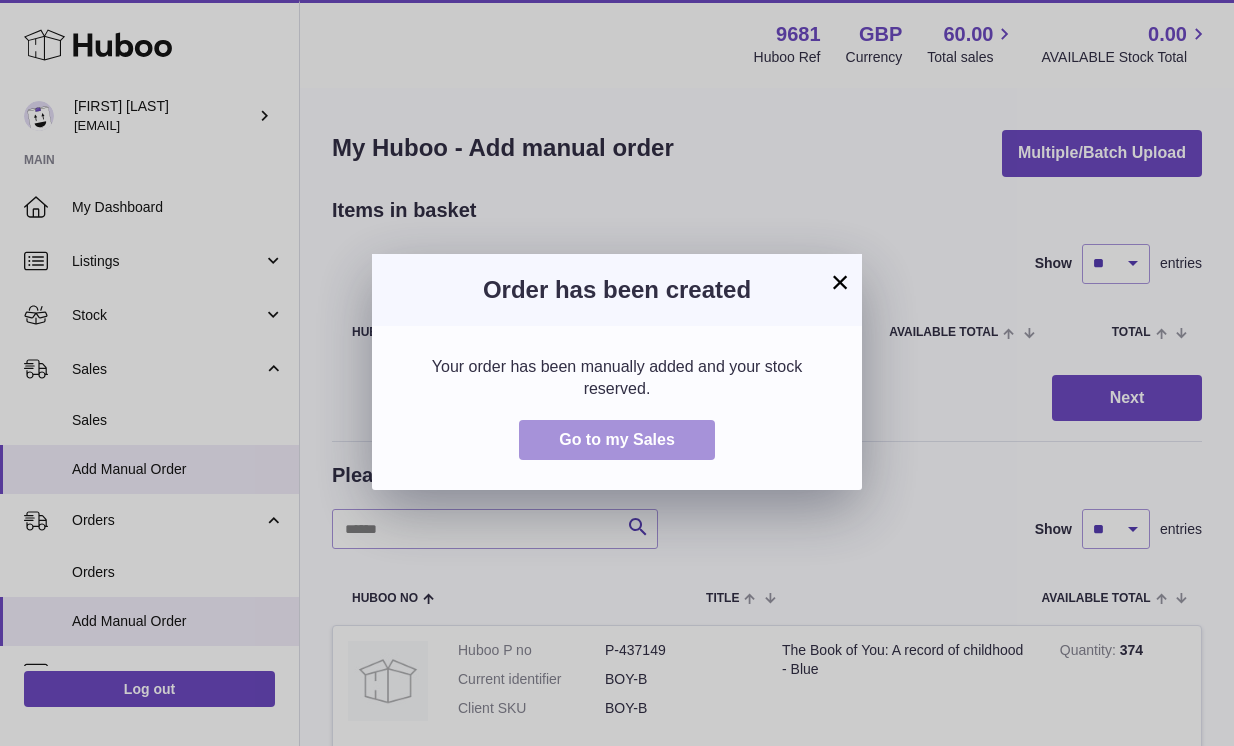 click on "Go to my Sales" at bounding box center (617, 439) 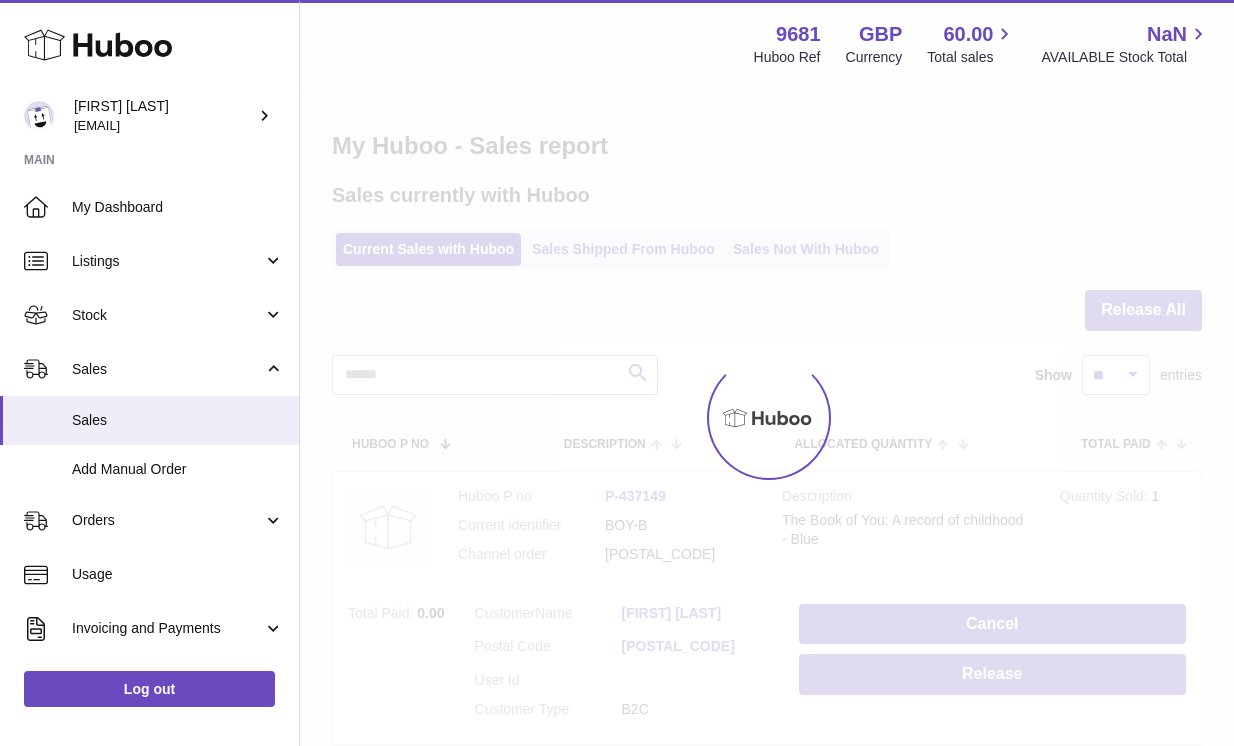 scroll, scrollTop: 0, scrollLeft: 0, axis: both 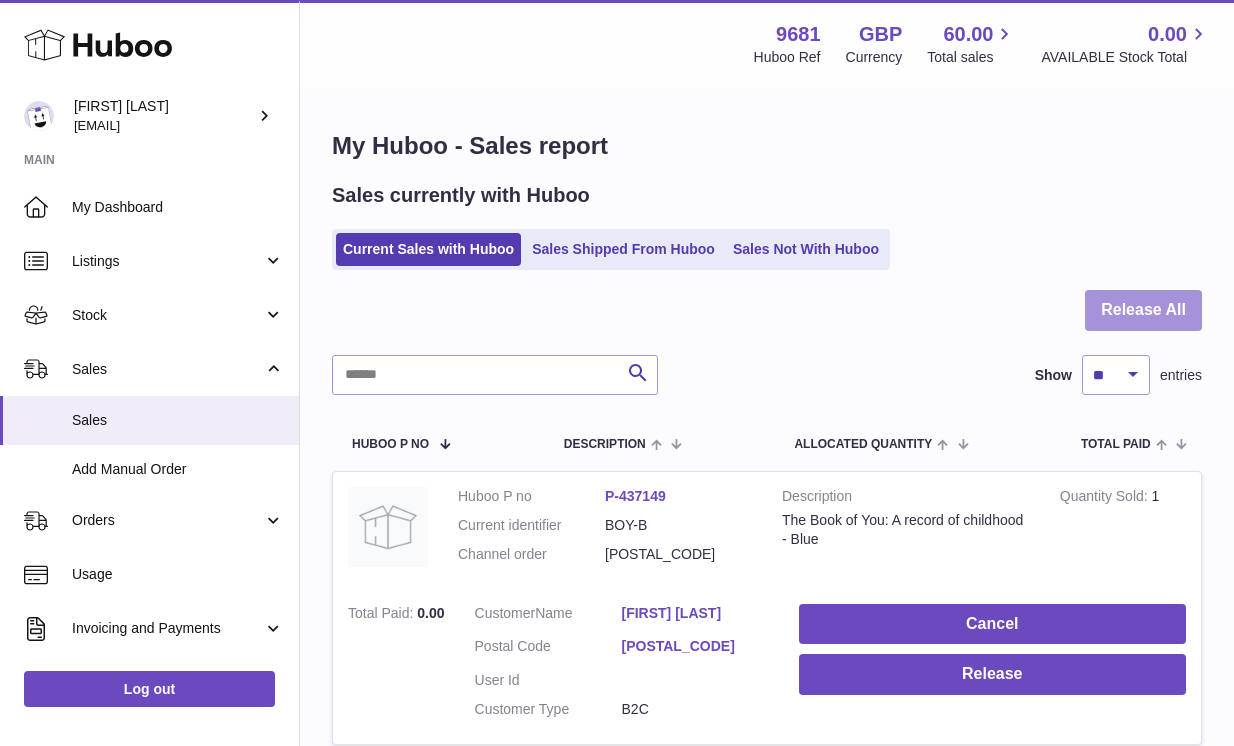 click on "Release All" at bounding box center [1143, 310] 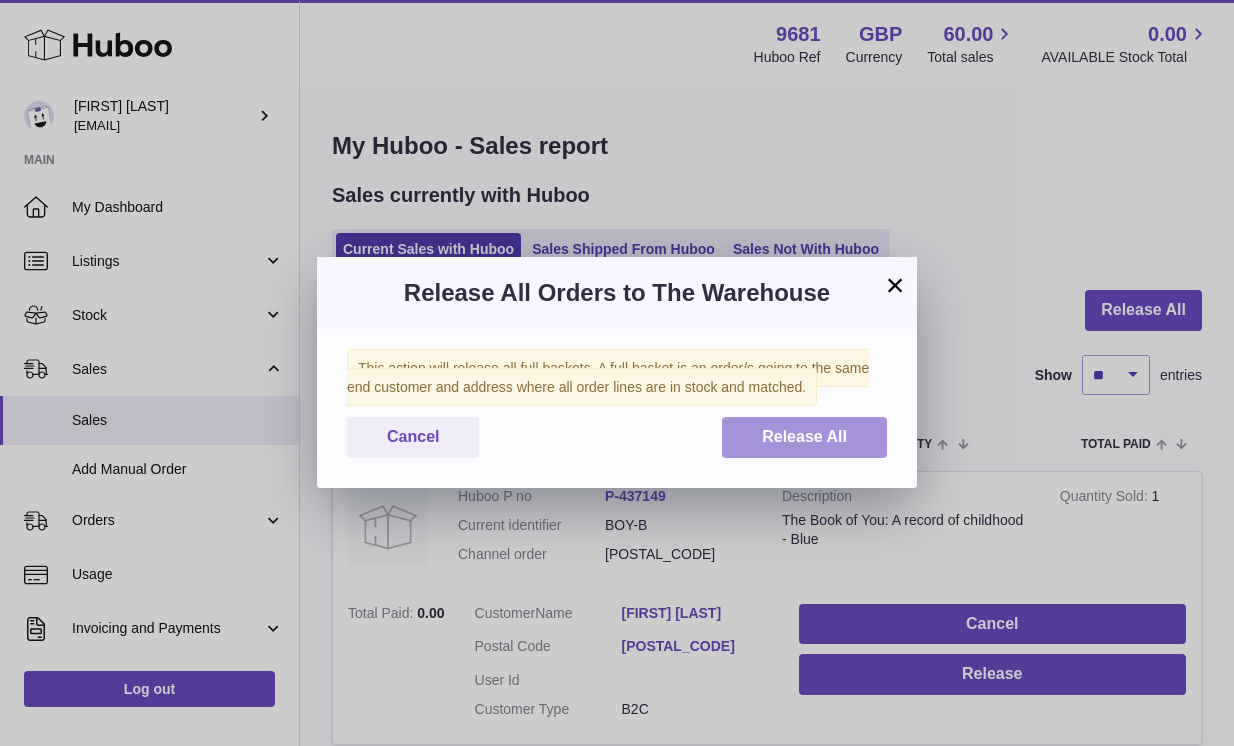 click on "Release All" at bounding box center [804, 436] 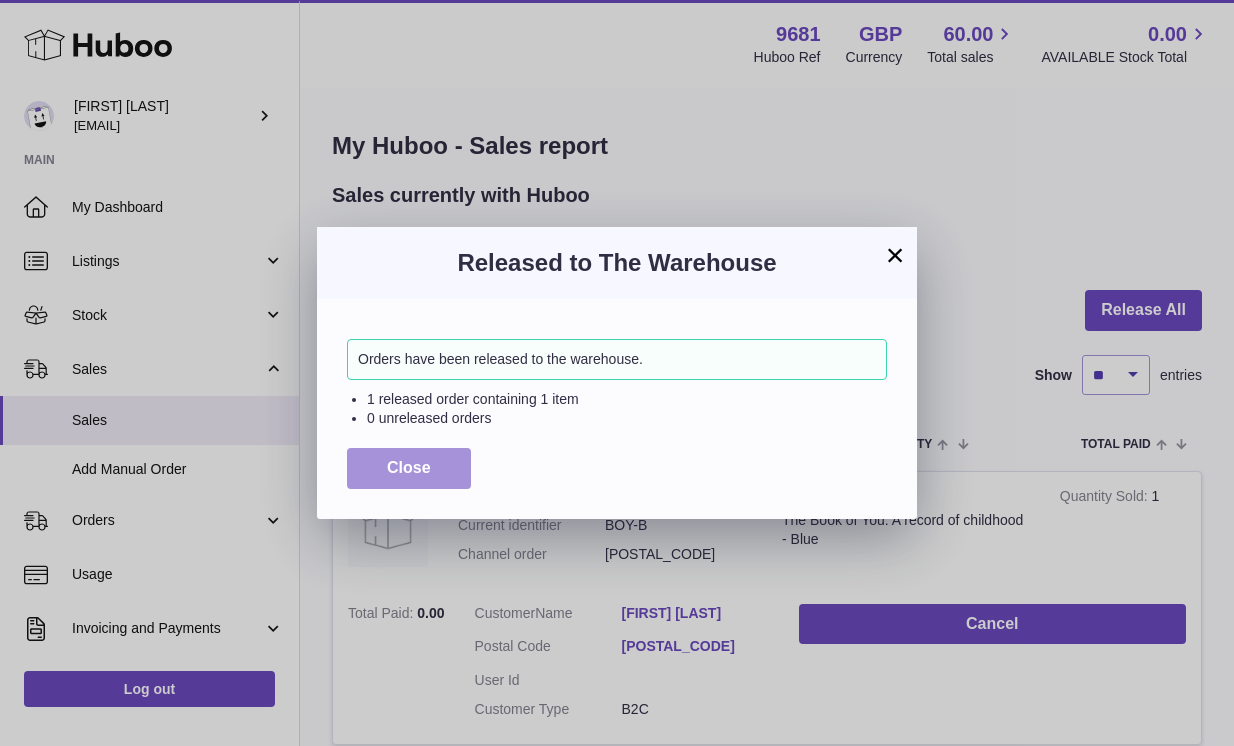click on "Close" at bounding box center [409, 467] 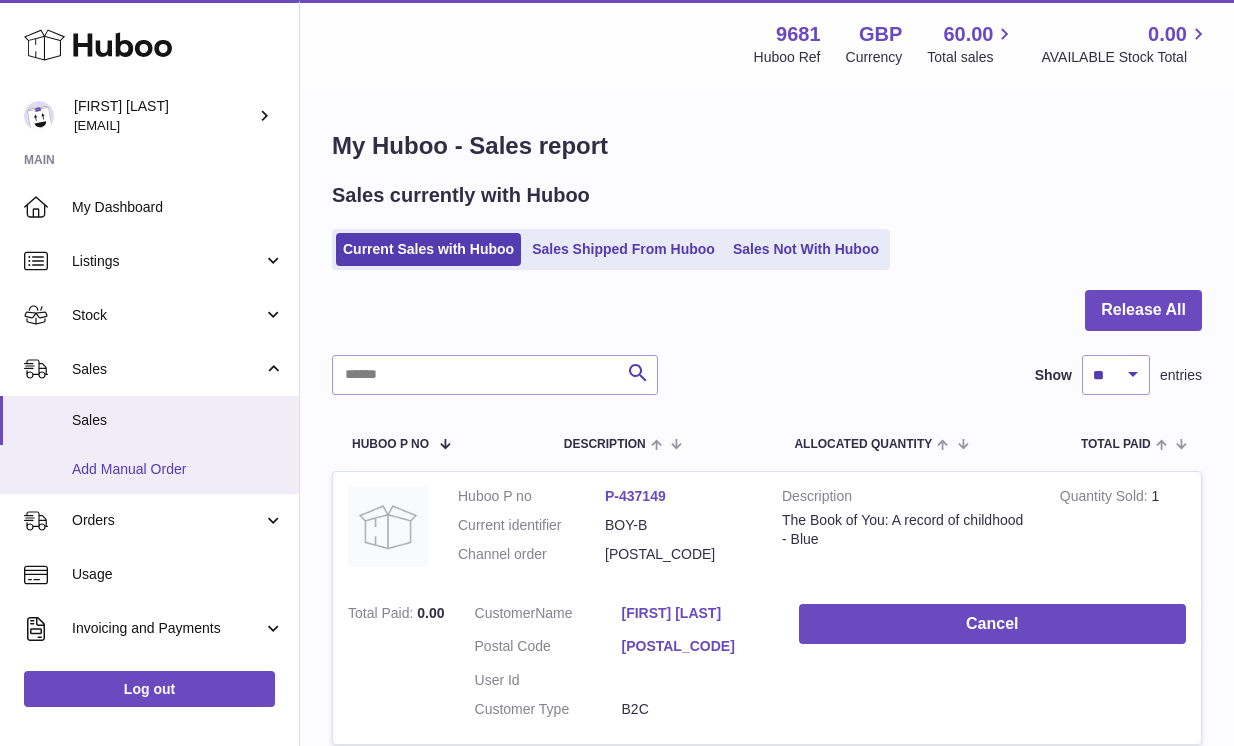 click on "Add Manual Order" at bounding box center [178, 469] 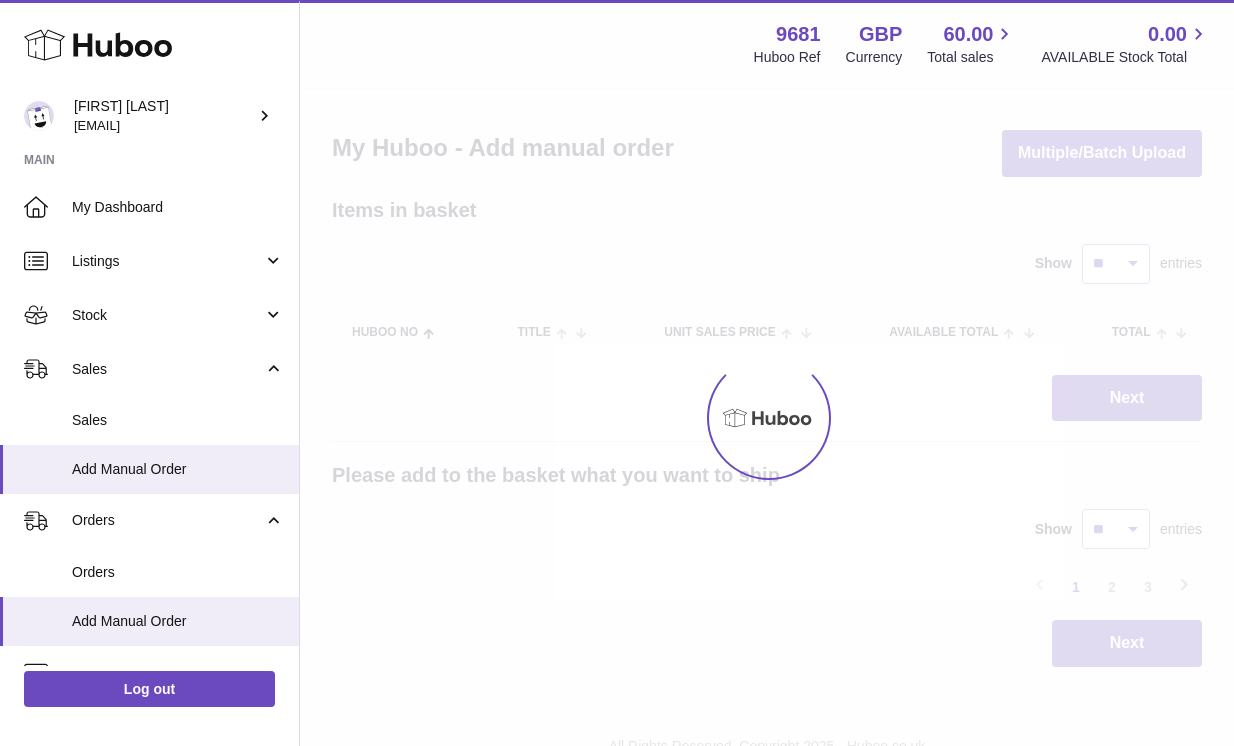 scroll, scrollTop: 0, scrollLeft: 0, axis: both 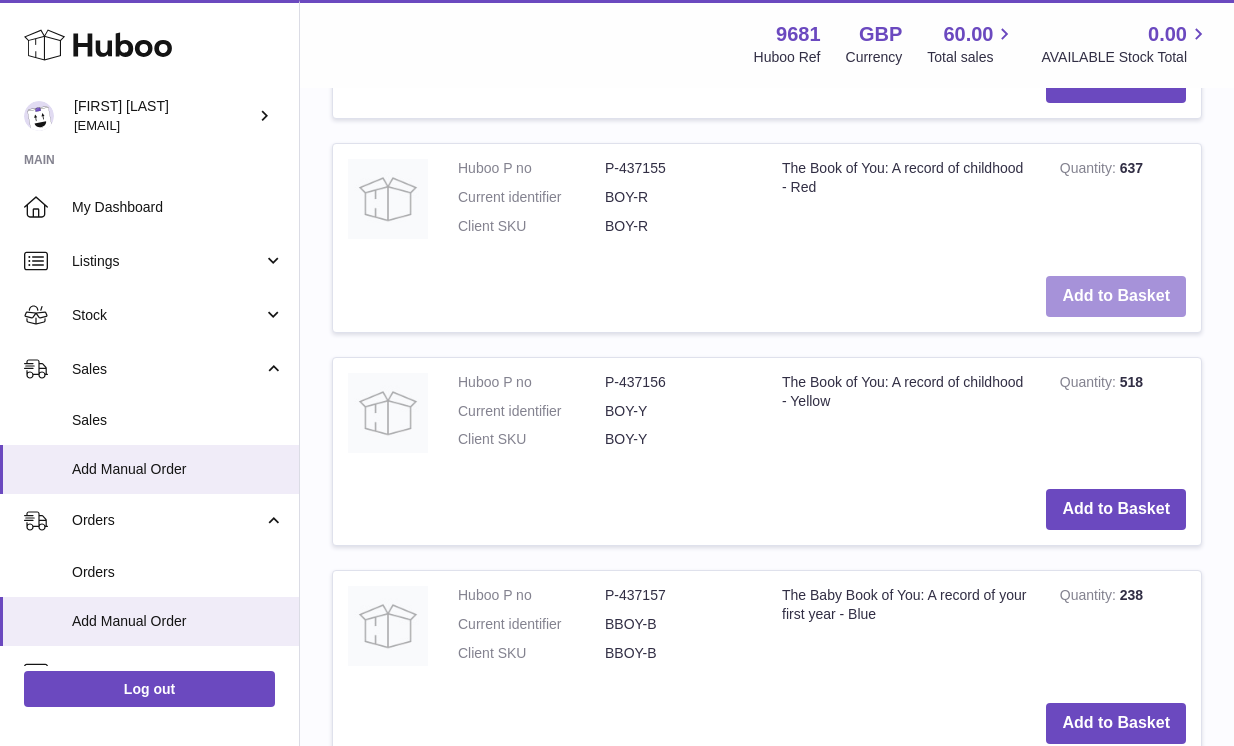 click on "Add to Basket" at bounding box center (1116, 296) 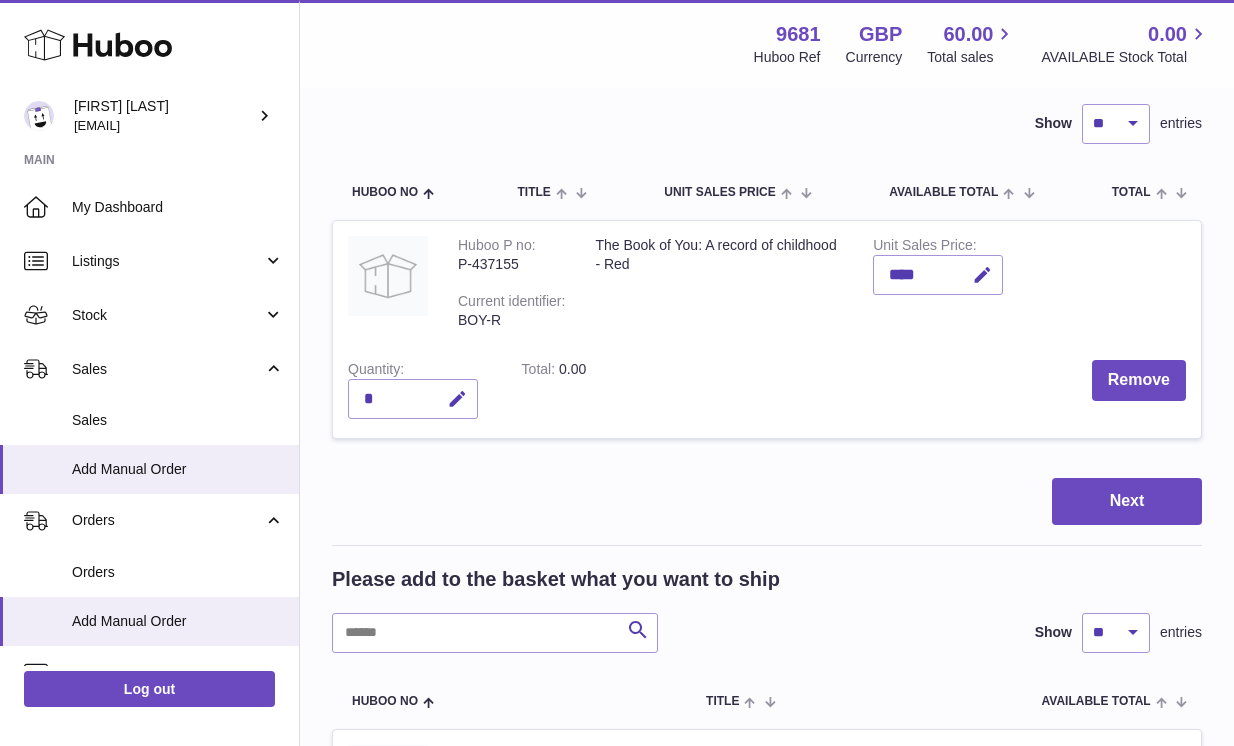 scroll, scrollTop: 0, scrollLeft: 0, axis: both 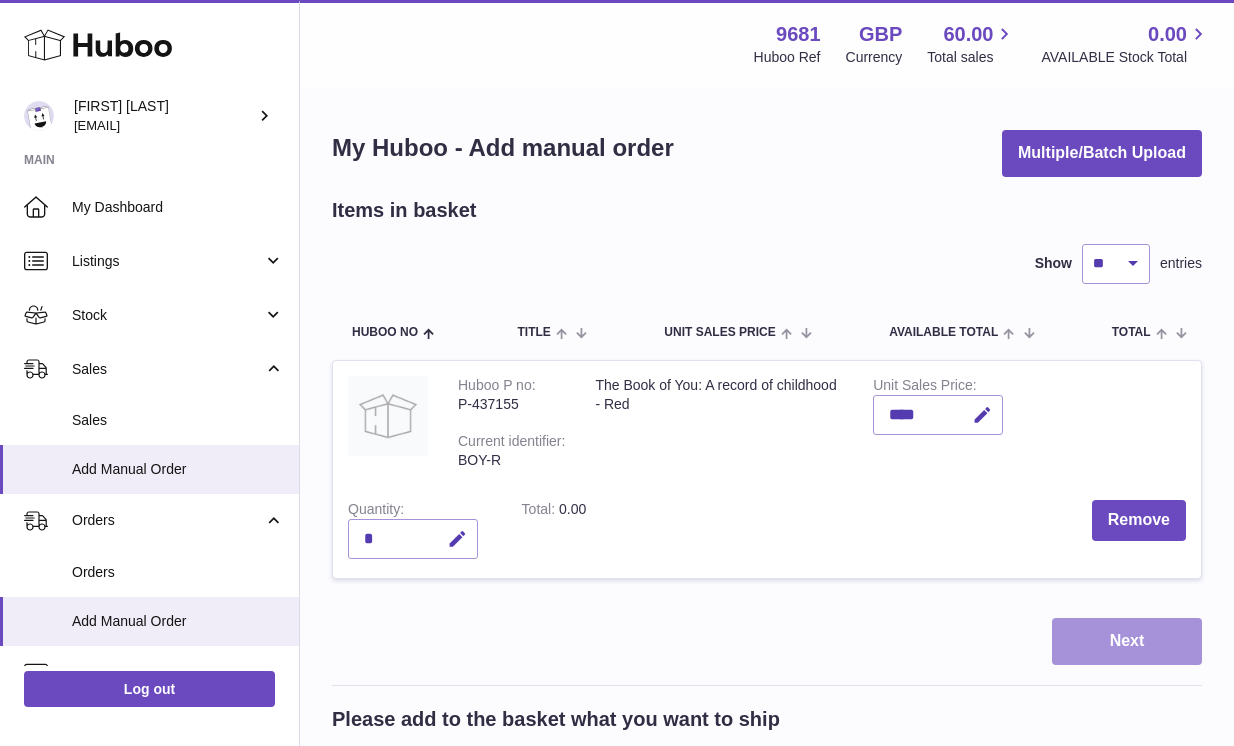 click on "Next" at bounding box center (1127, 641) 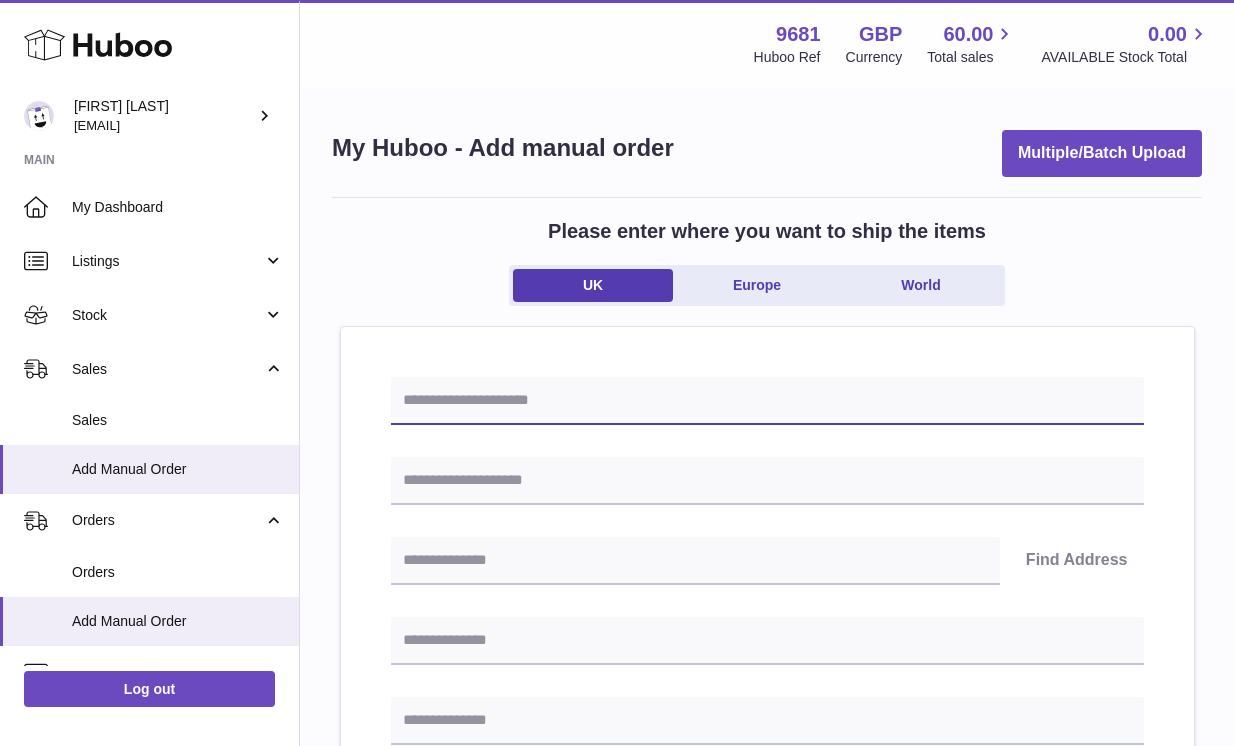 click at bounding box center (767, 401) 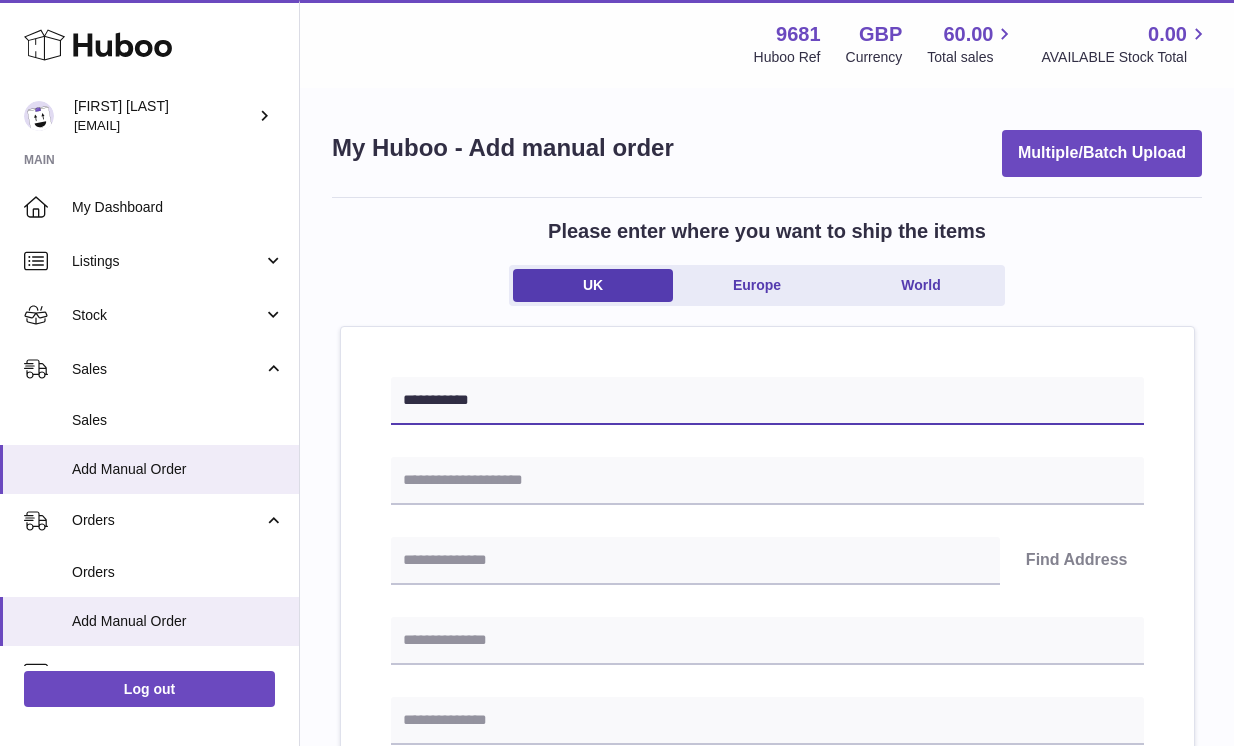 click on "**********" at bounding box center [767, 401] 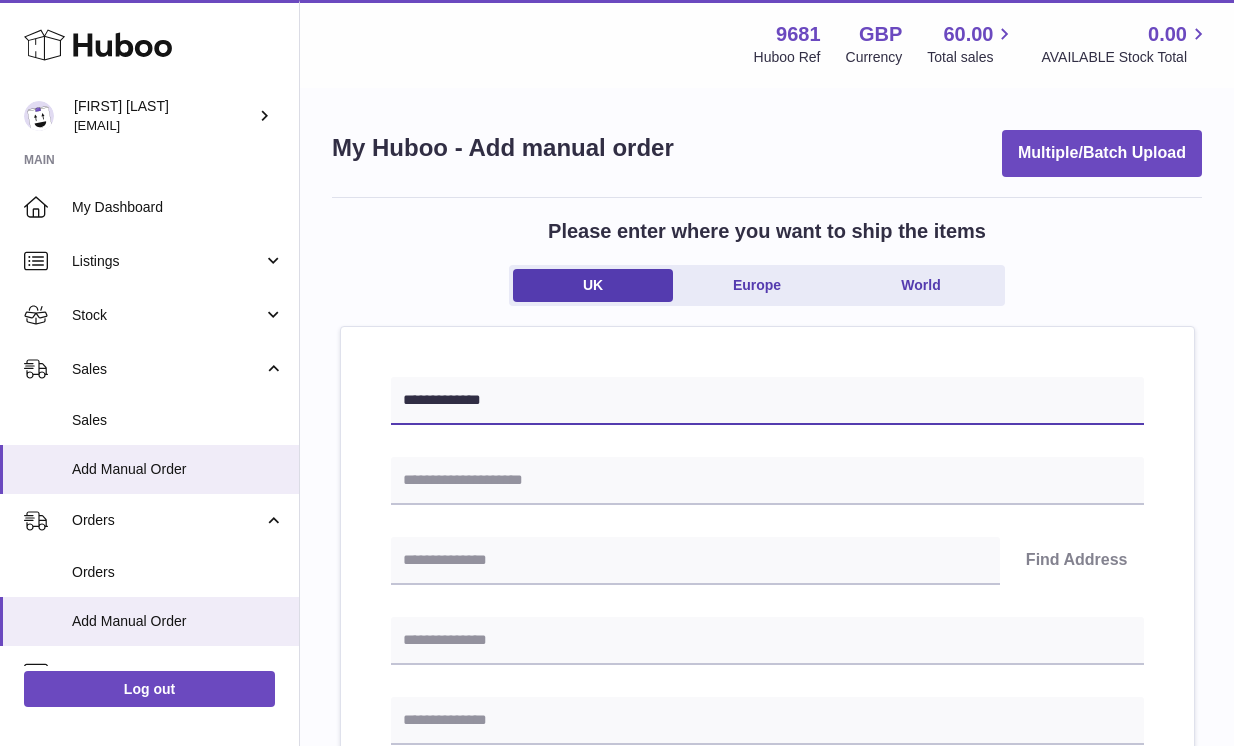 type on "**********" 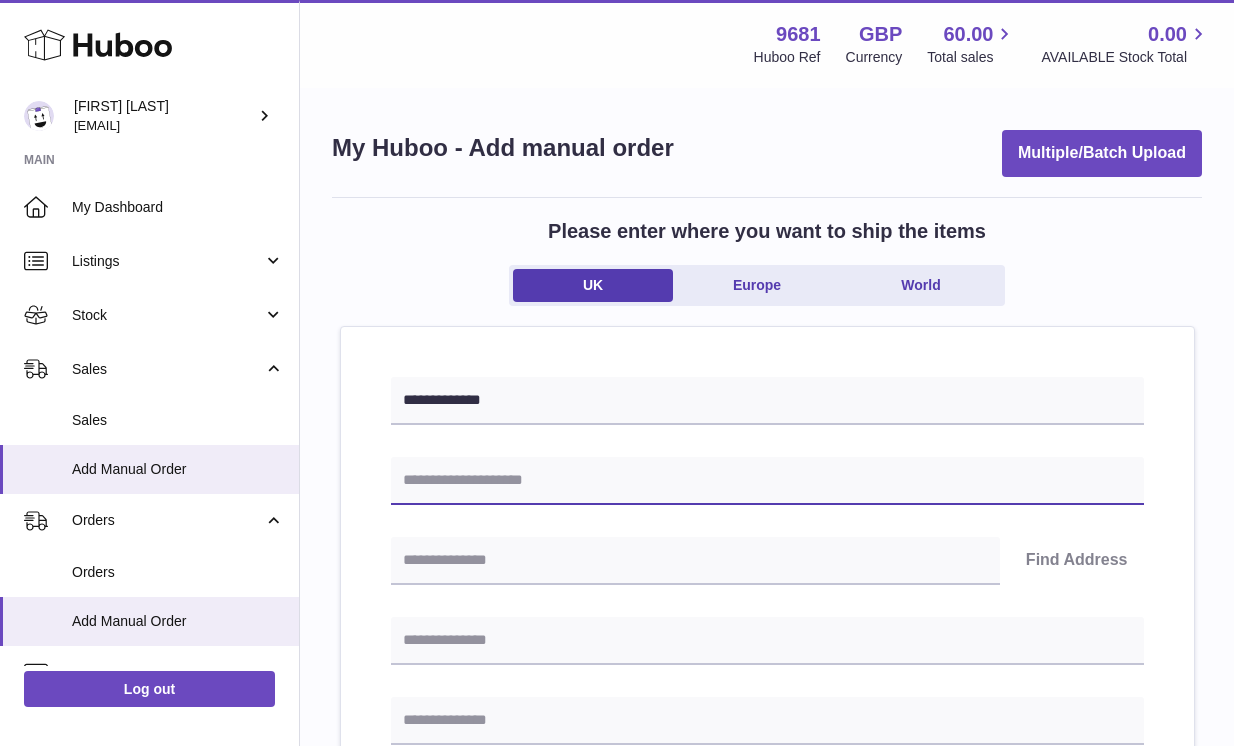 click at bounding box center [767, 481] 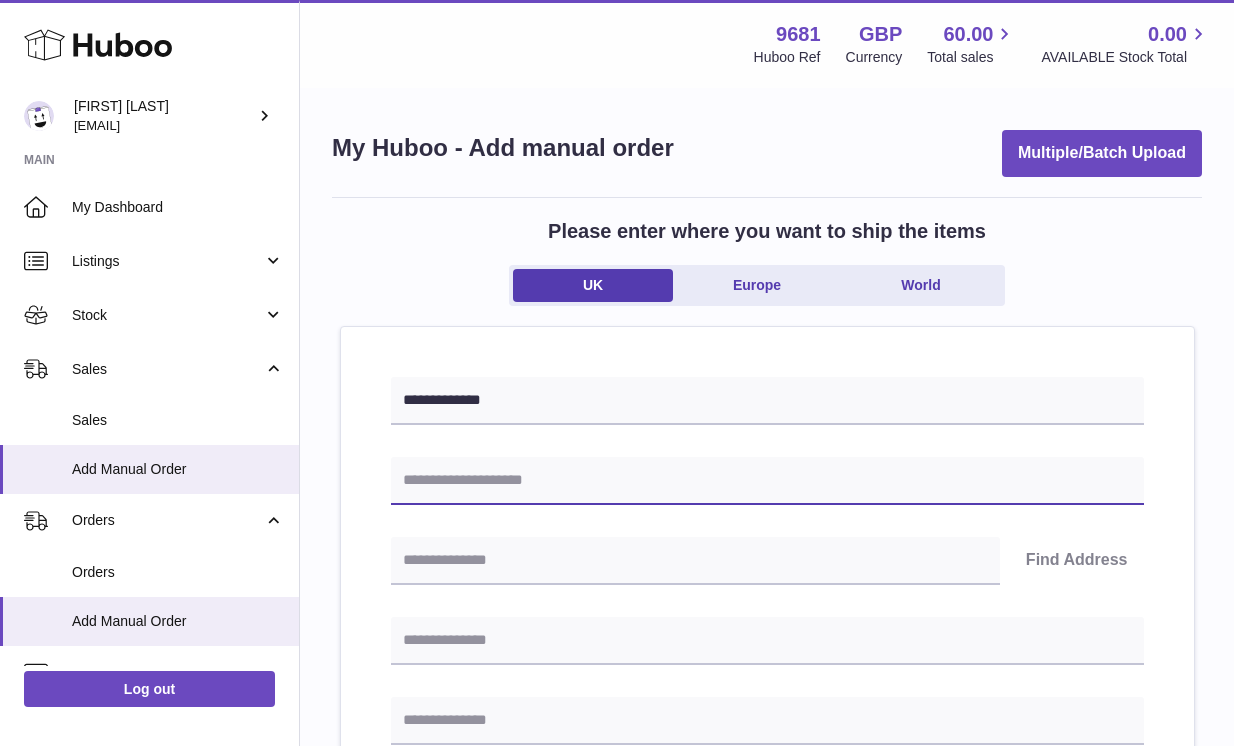 paste on "**********" 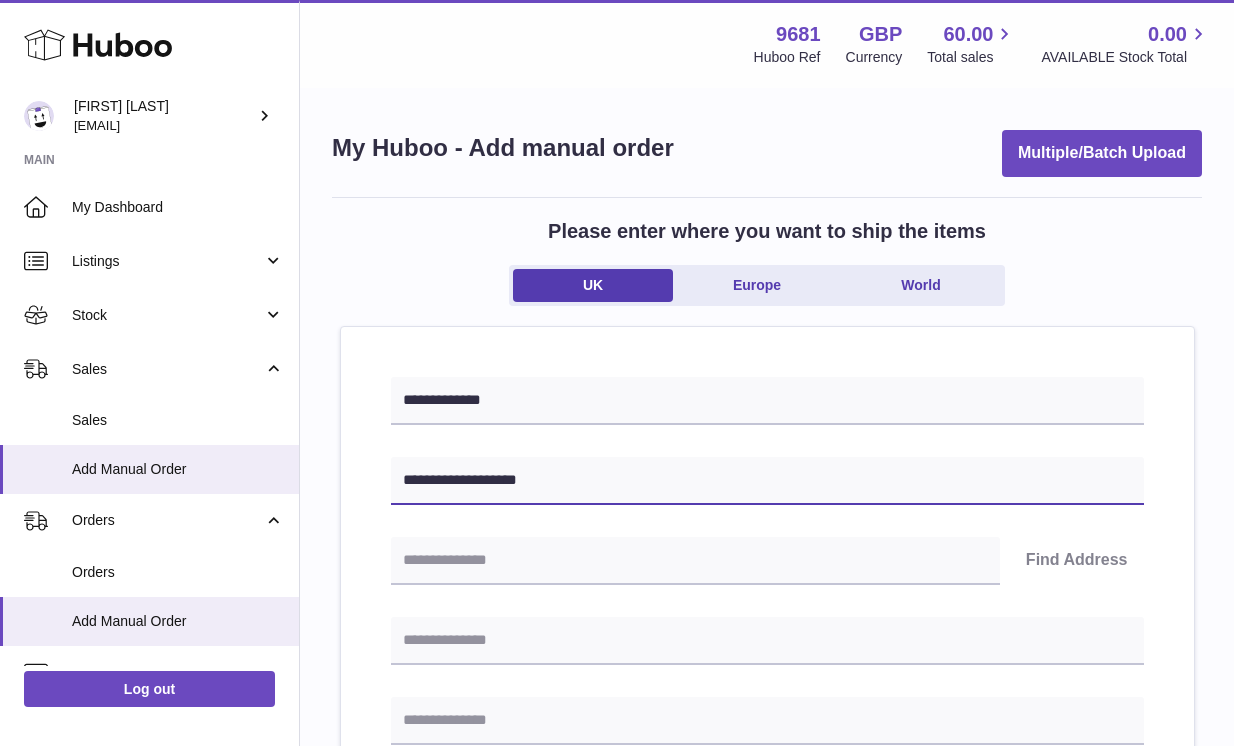 type on "**********" 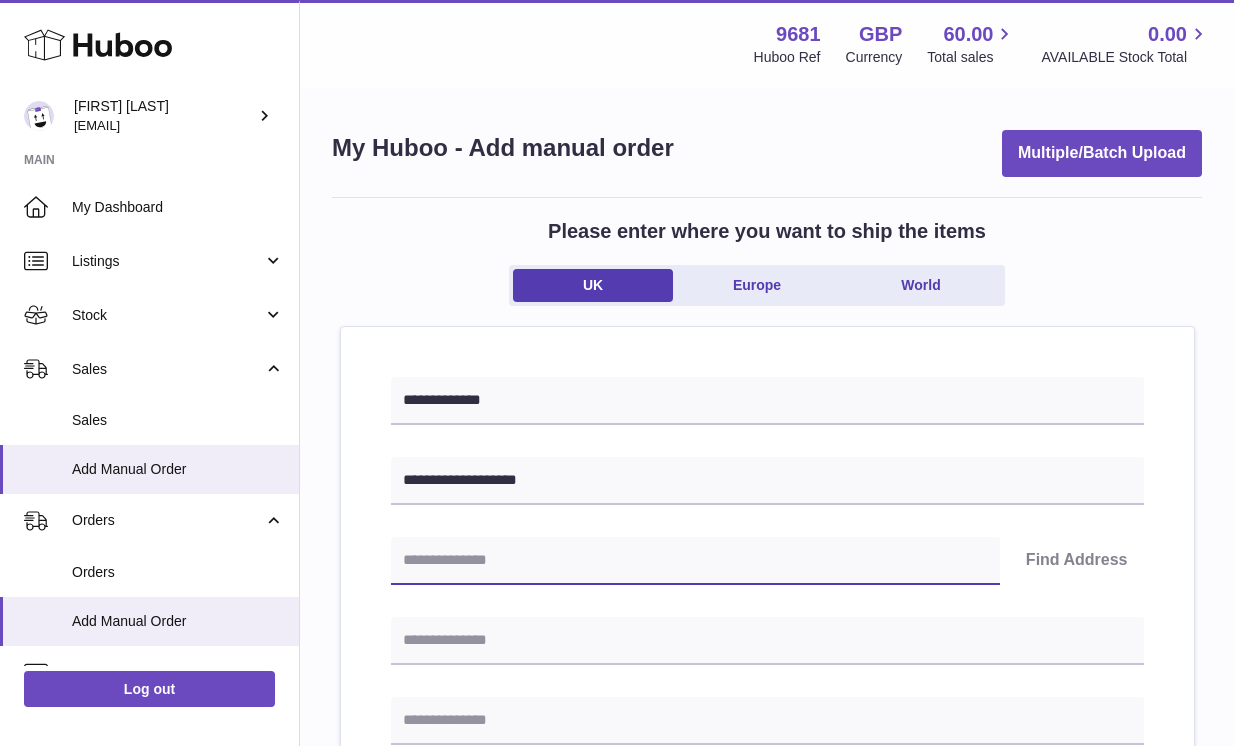 click at bounding box center [695, 561] 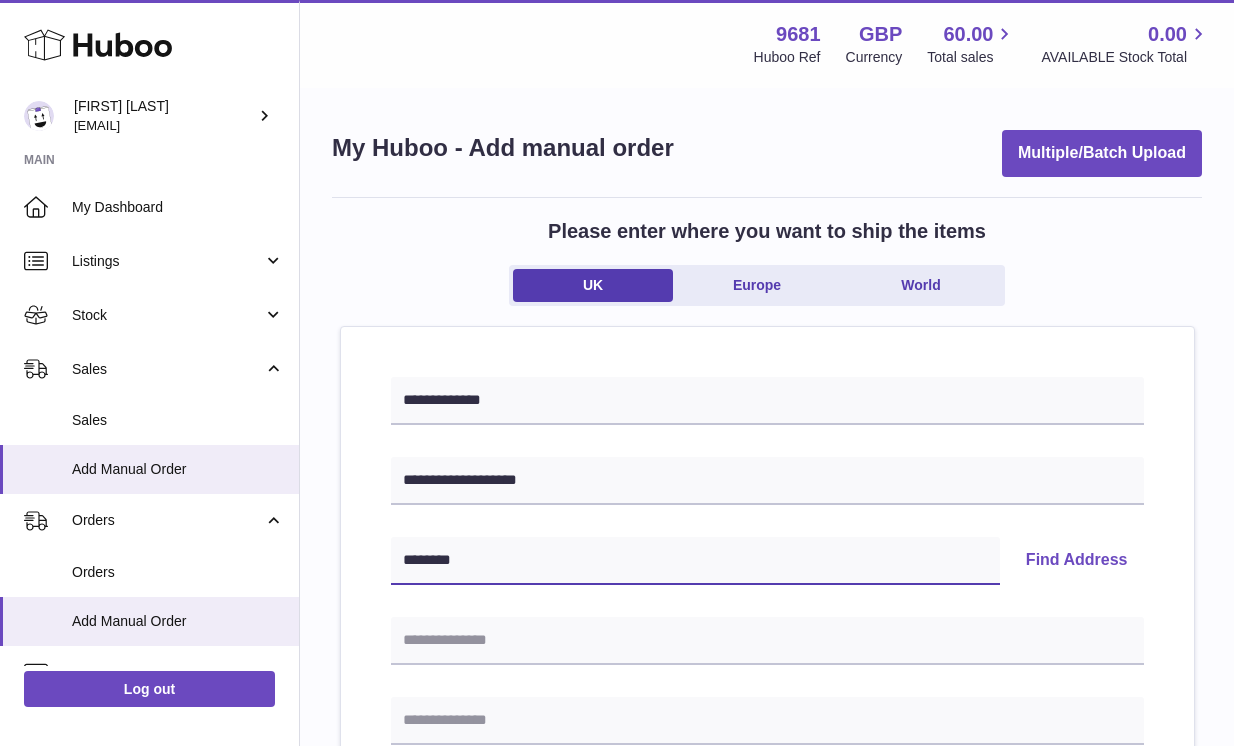 type on "********" 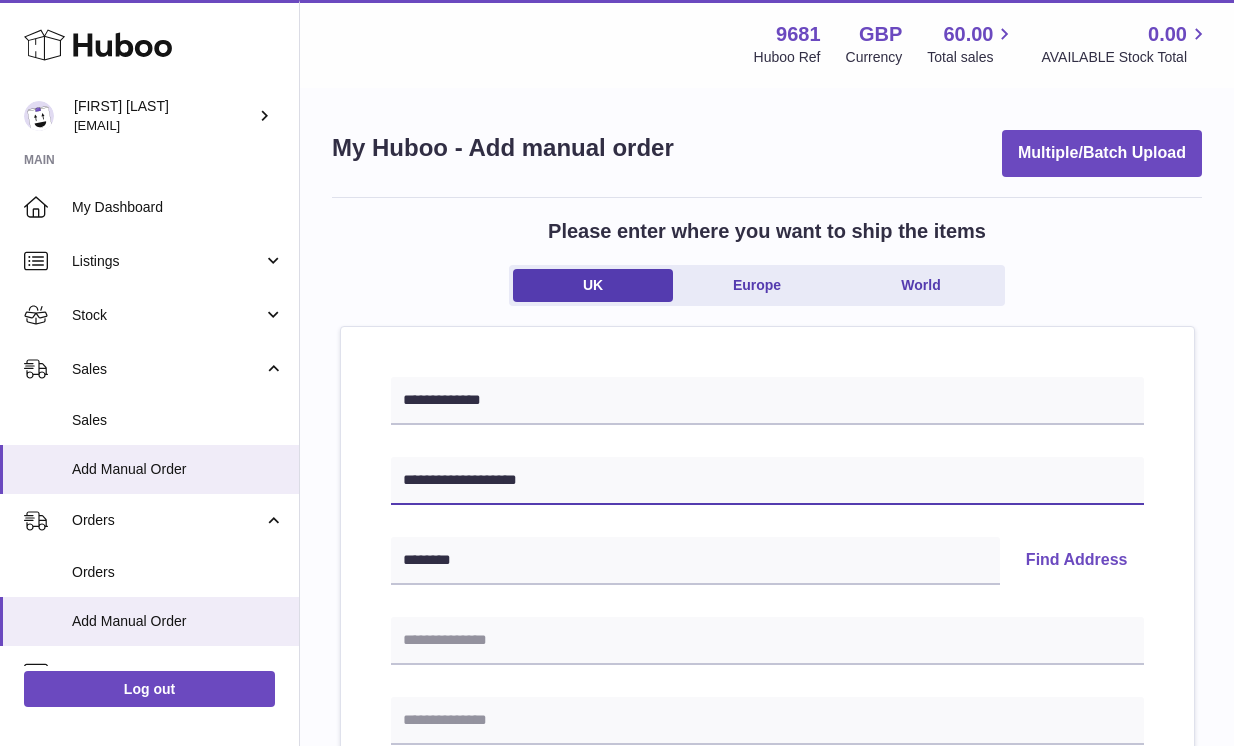 click on "**********" at bounding box center (767, 481) 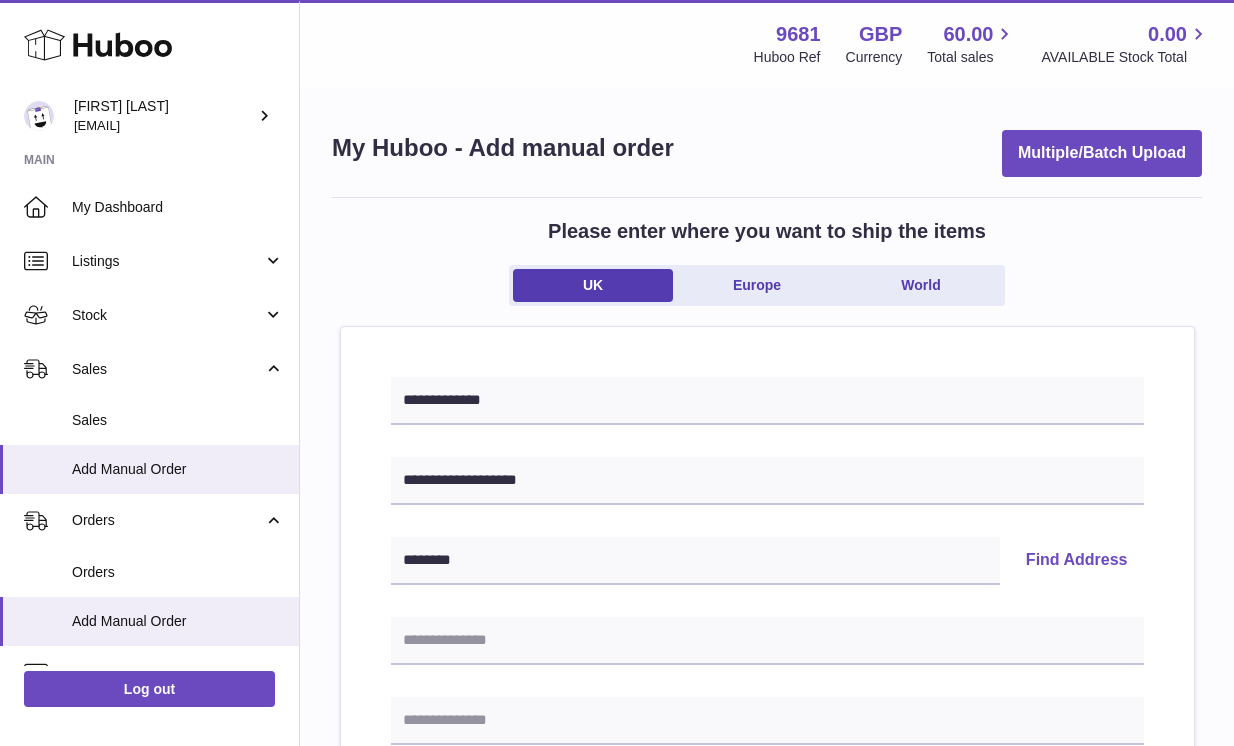 click on "Find Address" at bounding box center (1077, 561) 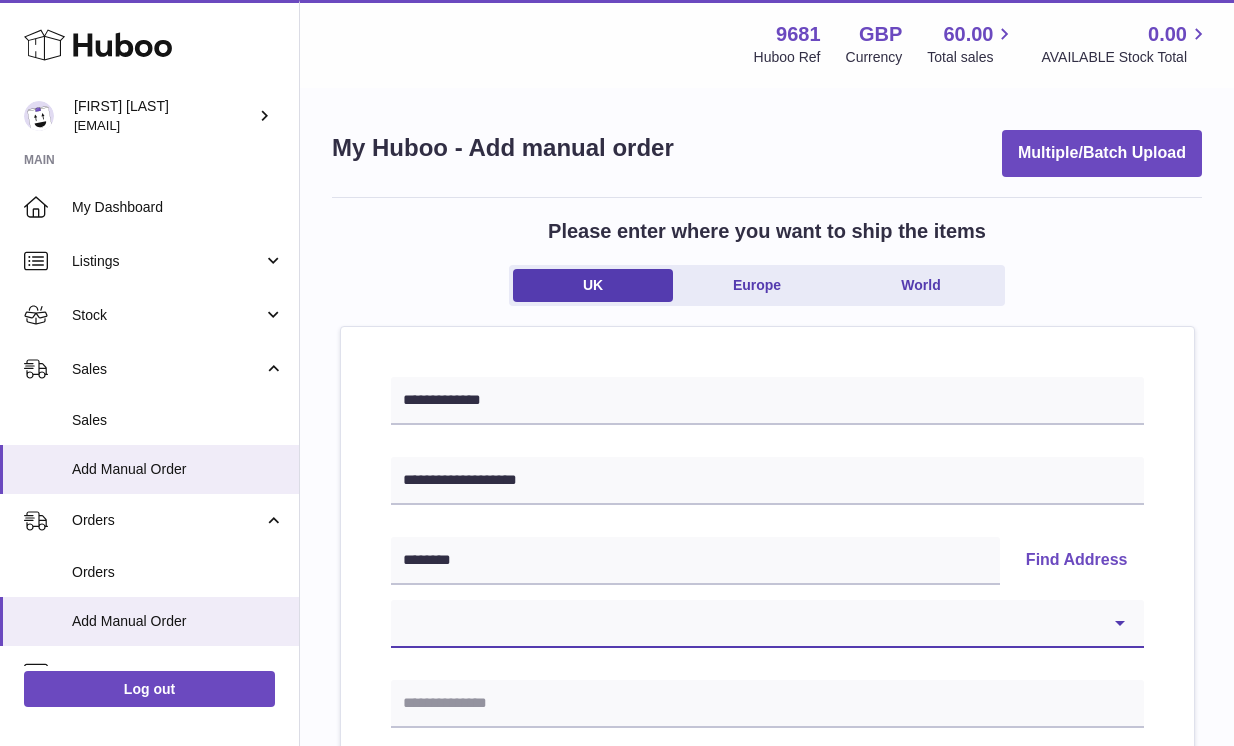 click on "**********" at bounding box center [767, 624] 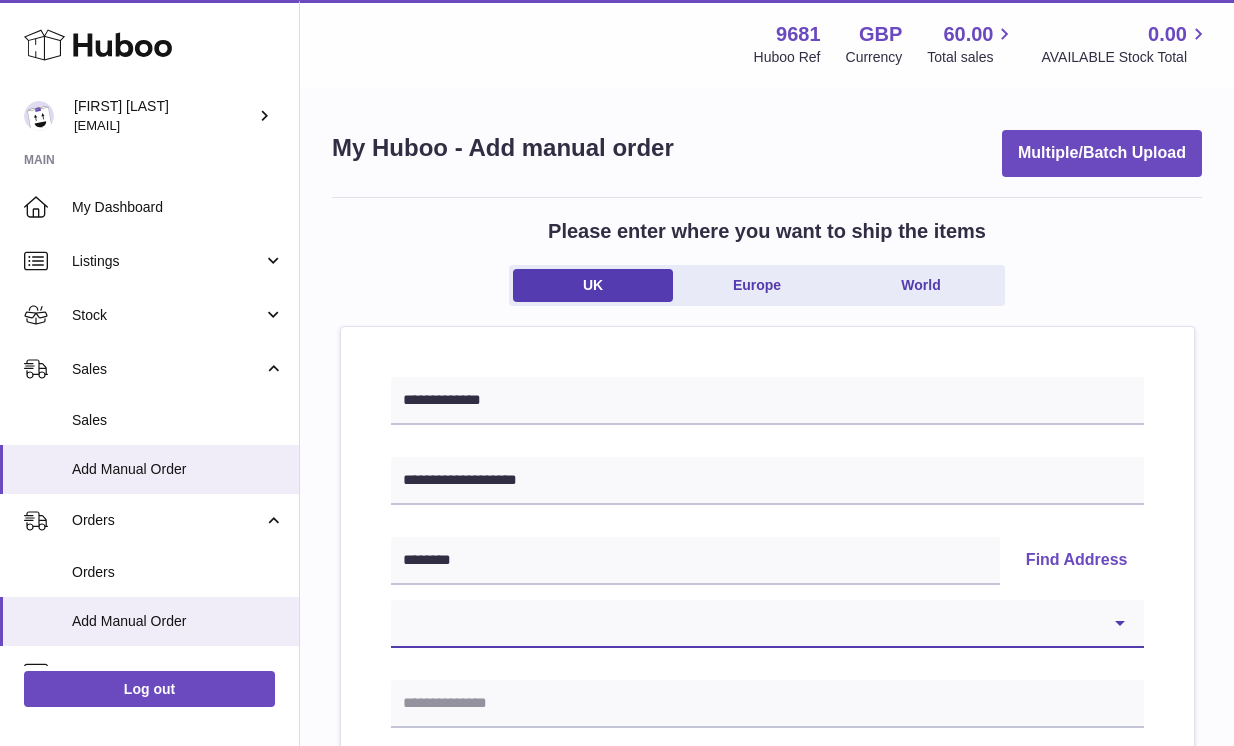 select on "*" 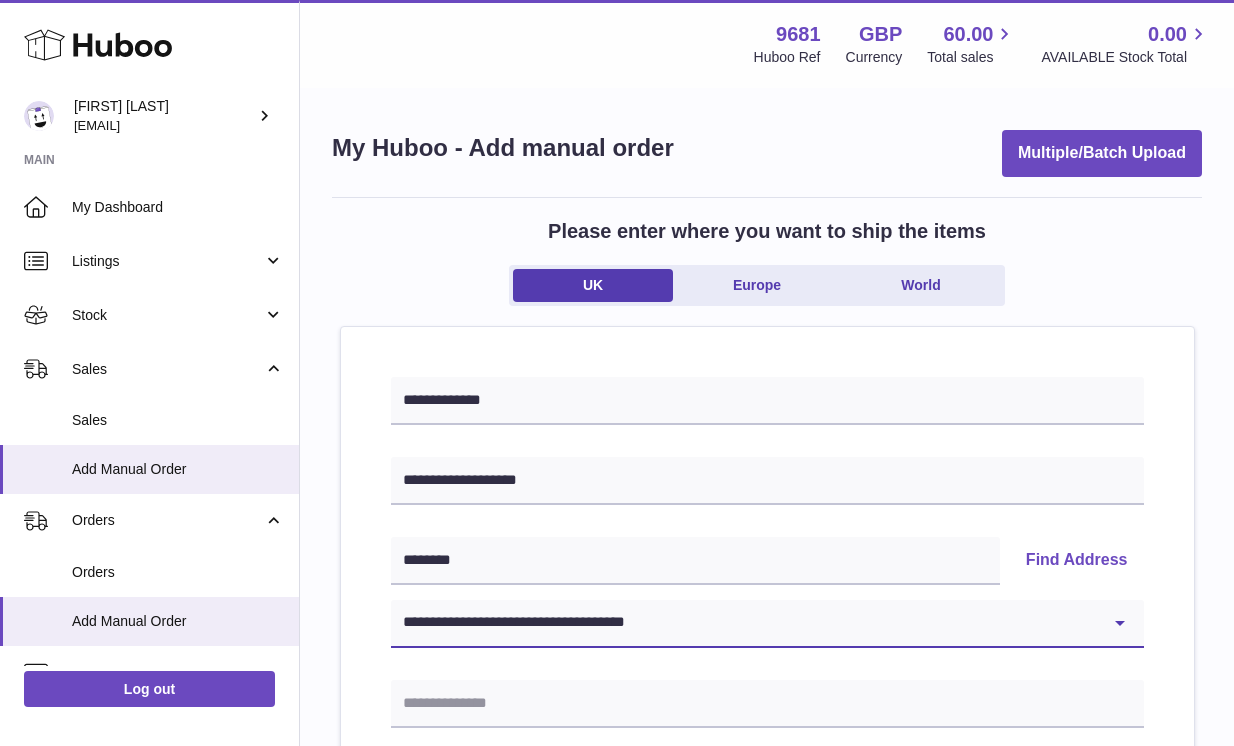 type on "**********" 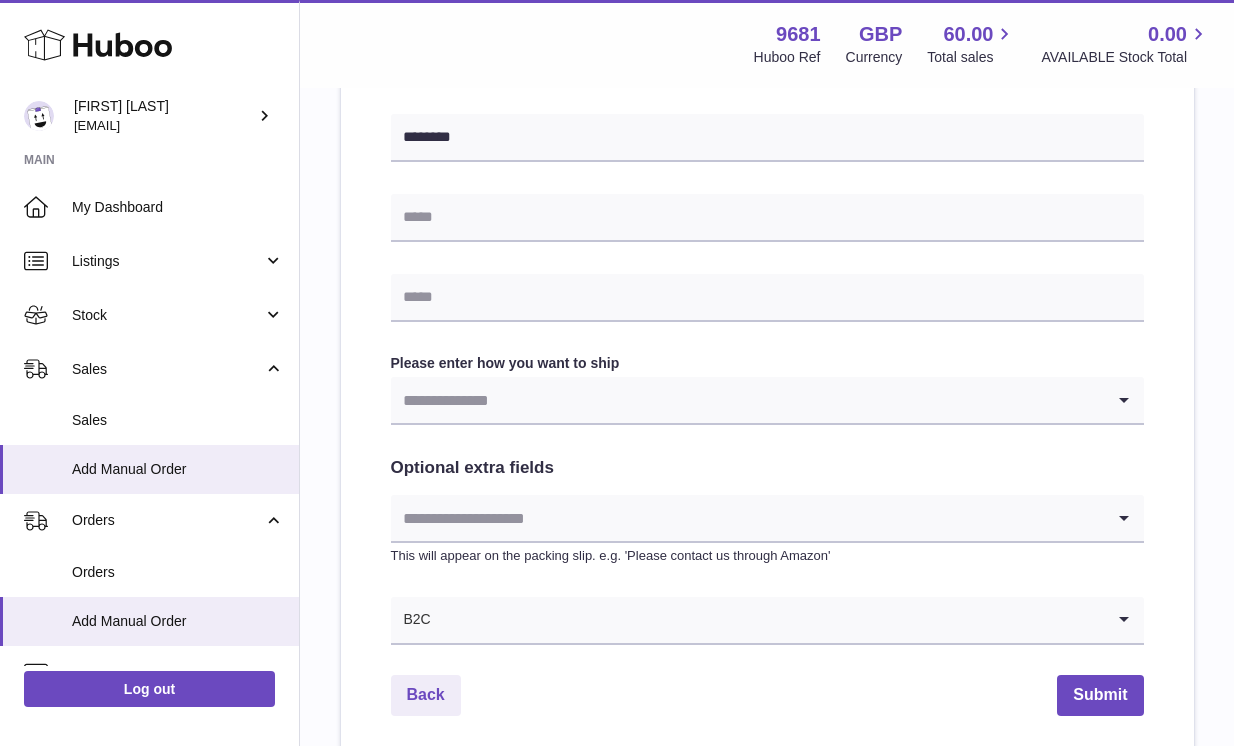 scroll, scrollTop: 1064, scrollLeft: 0, axis: vertical 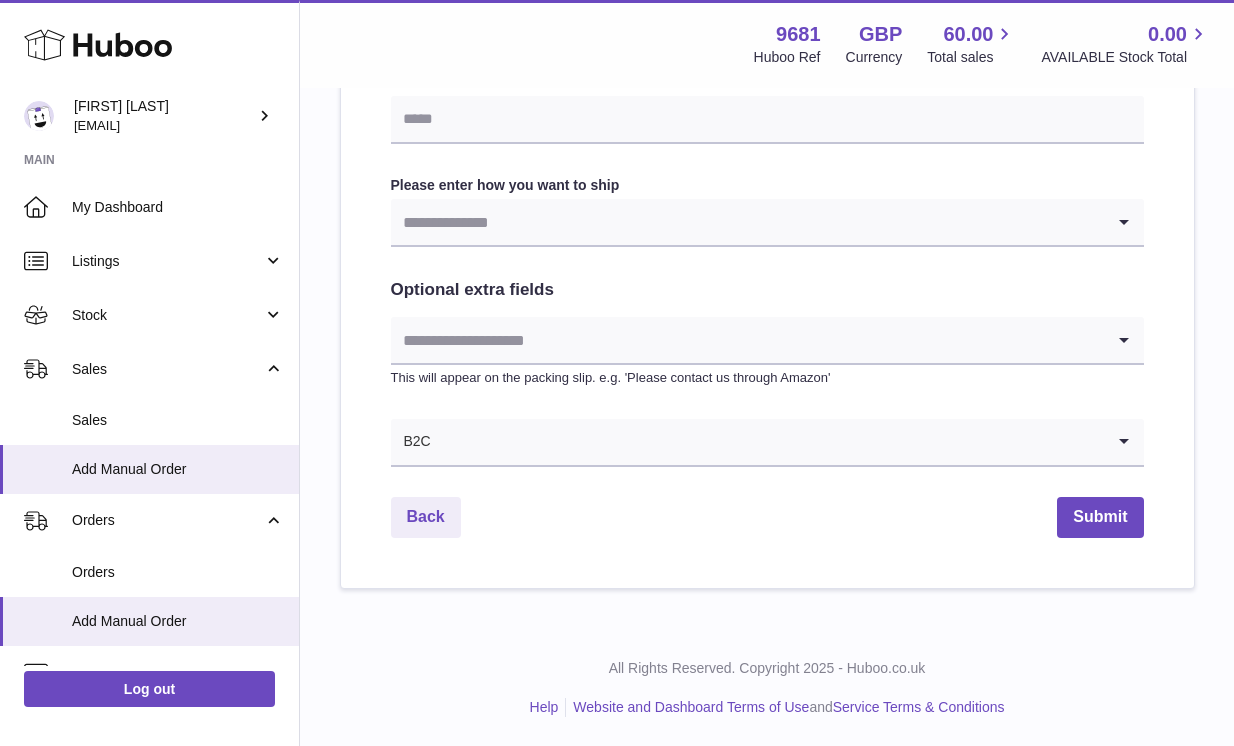 click on "**********" at bounding box center (767, -110) 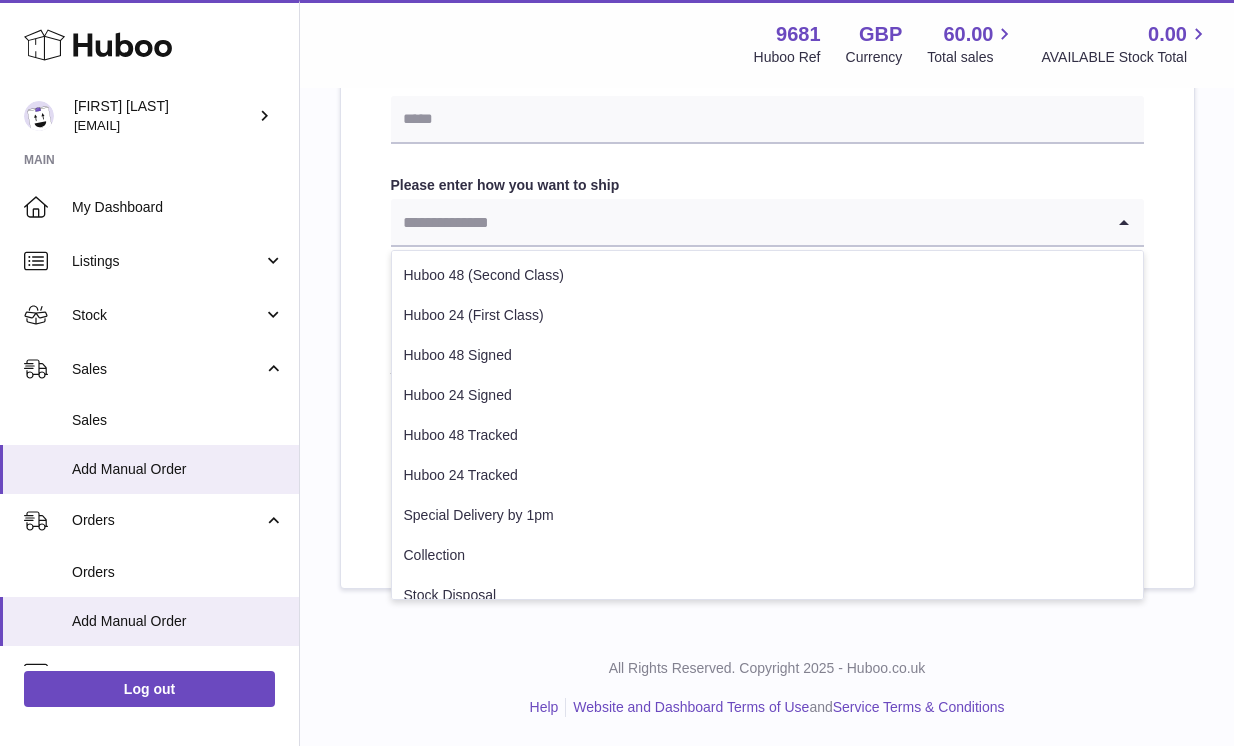 click at bounding box center [747, 222] 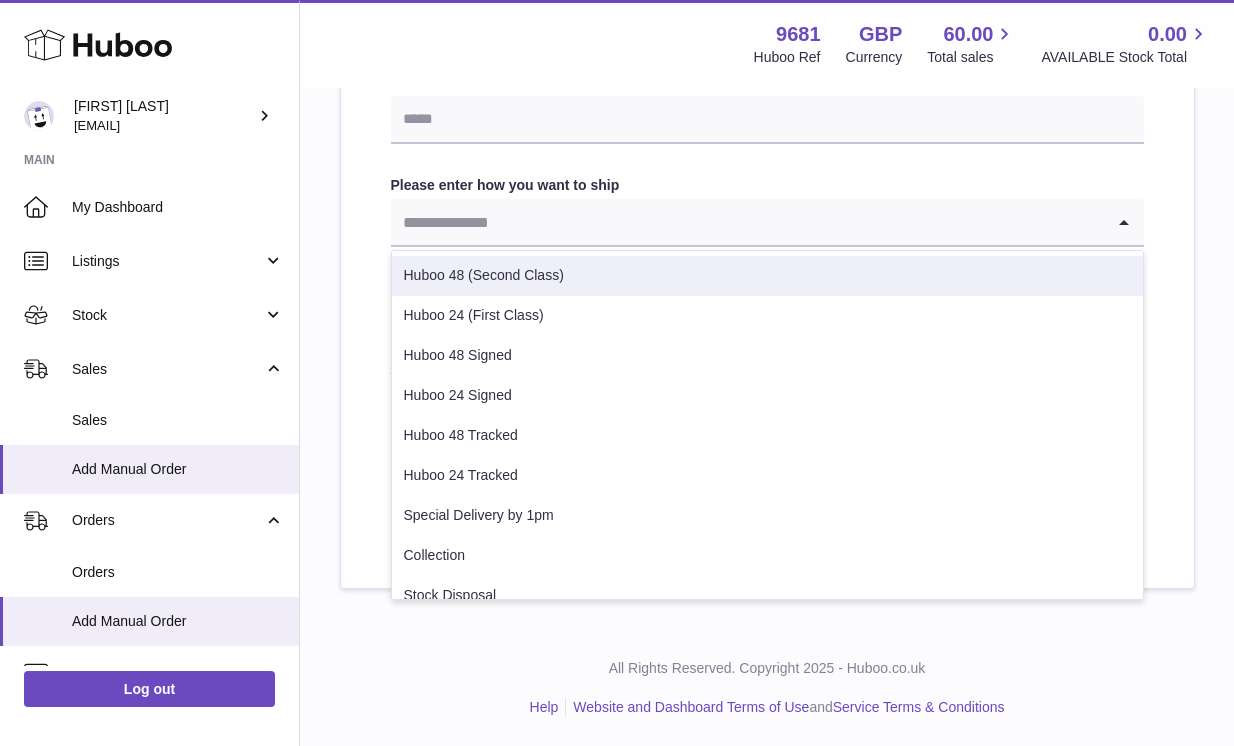 click on "Huboo 48 (Second Class)" at bounding box center [767, 276] 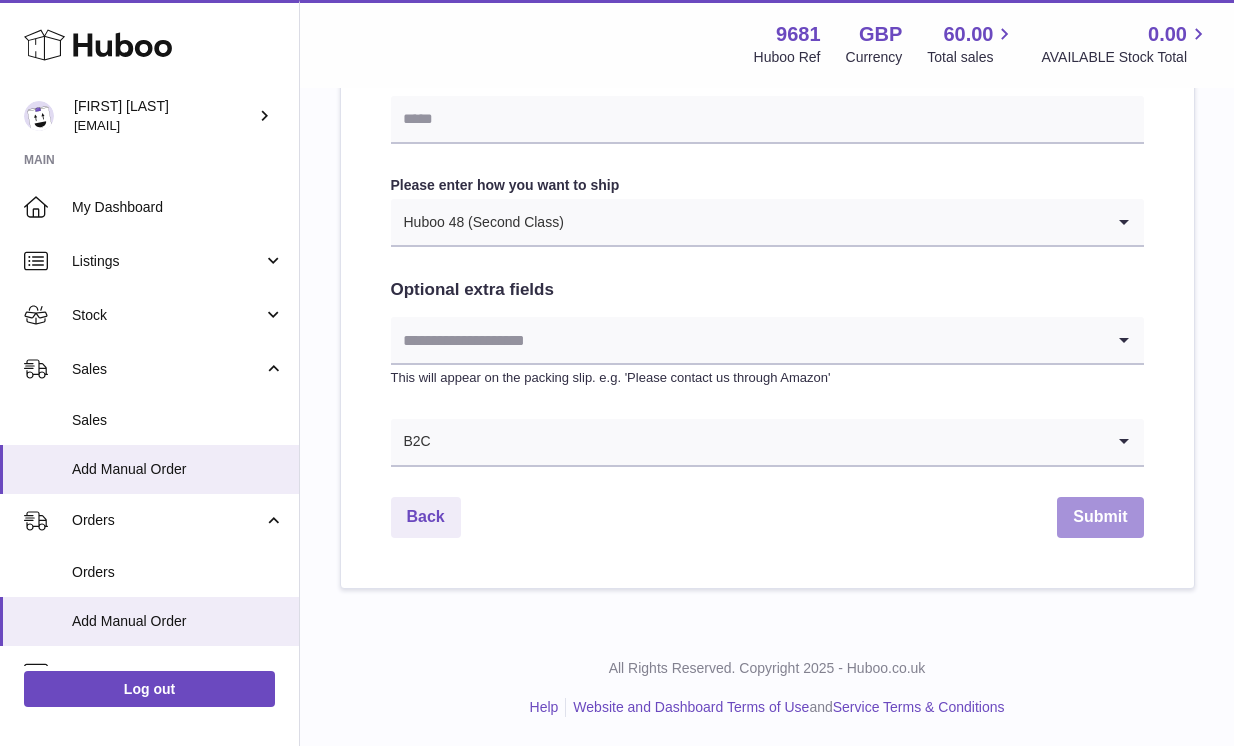click on "Submit" at bounding box center [1100, 517] 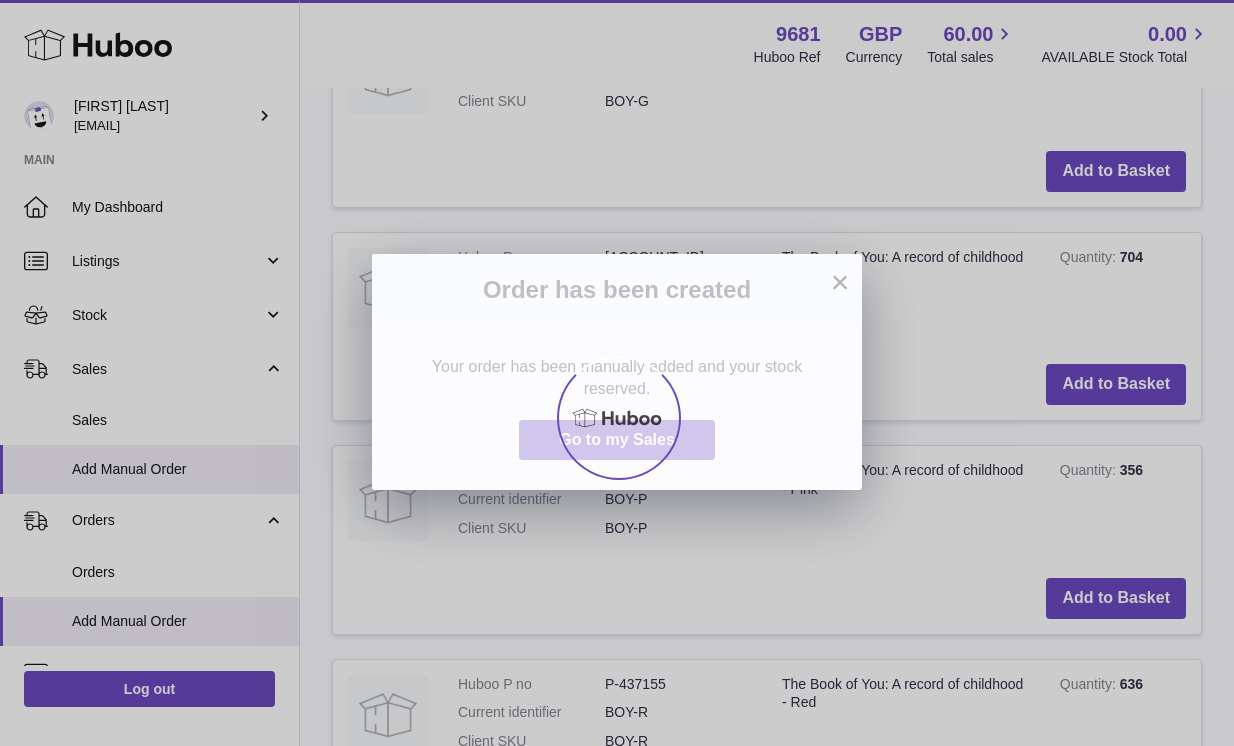 scroll, scrollTop: 0, scrollLeft: 0, axis: both 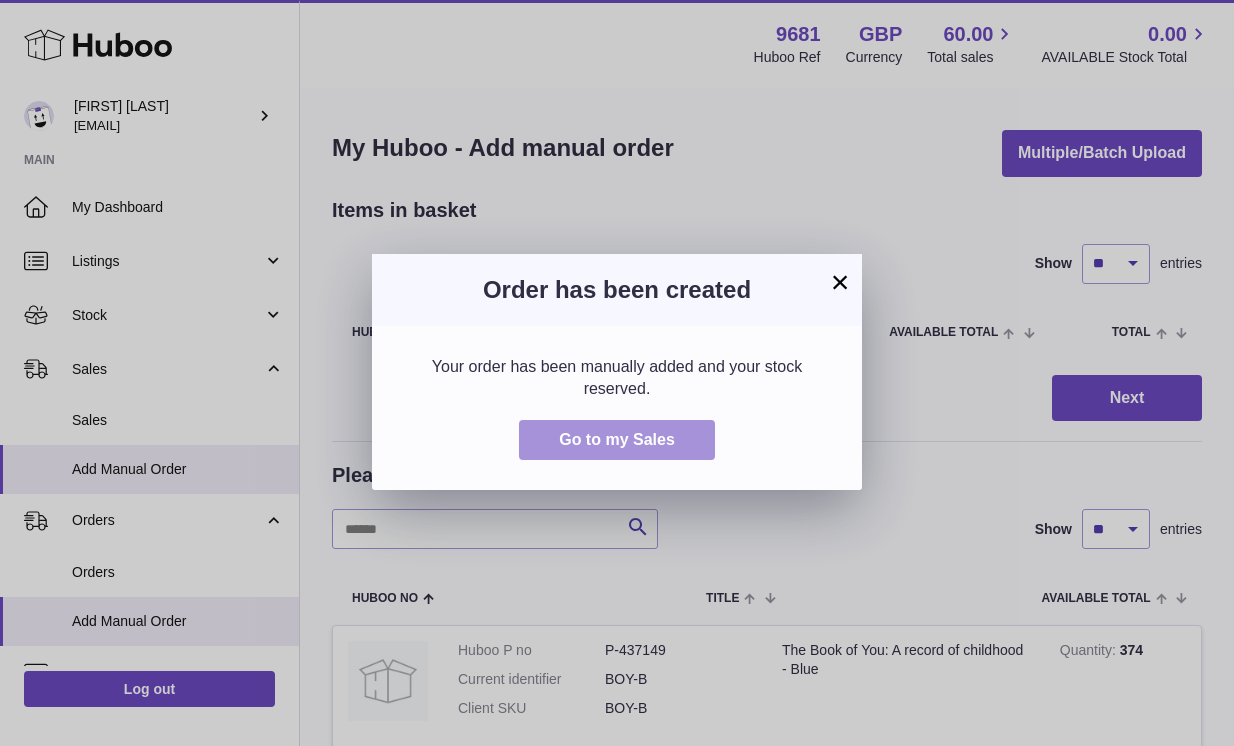 click on "Go to my Sales" at bounding box center [617, 439] 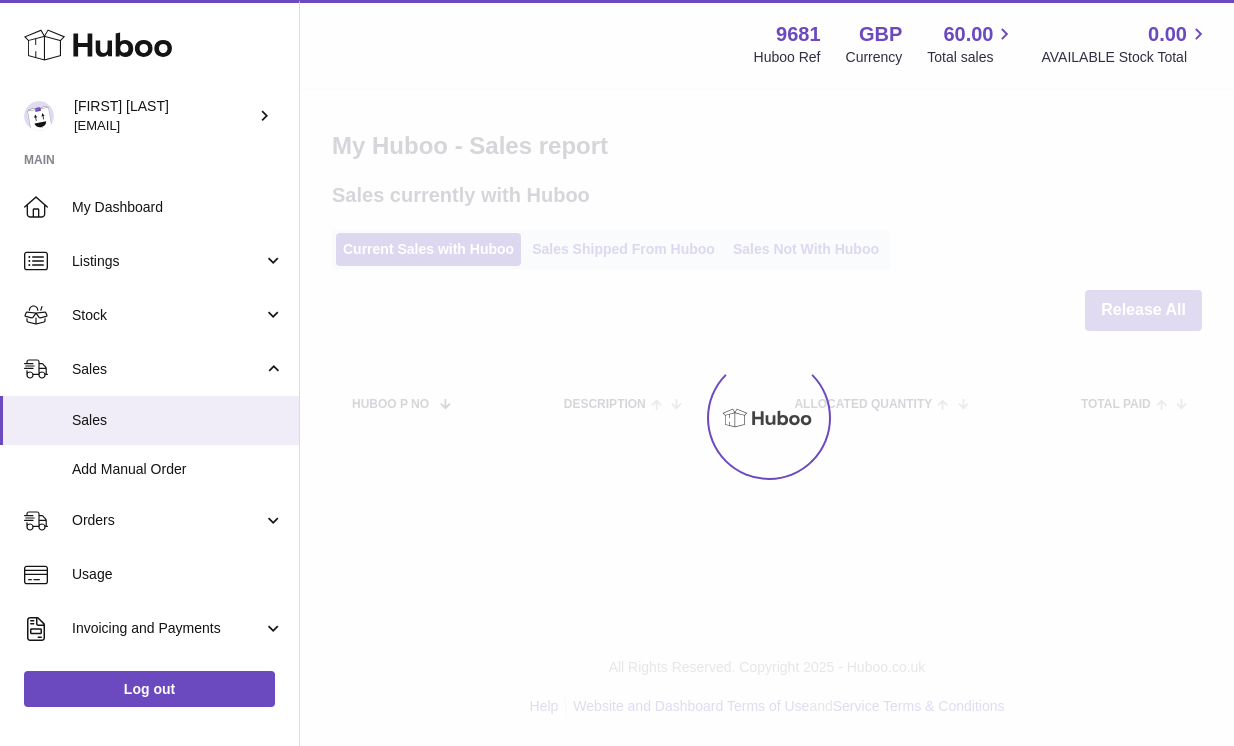 scroll, scrollTop: 0, scrollLeft: 0, axis: both 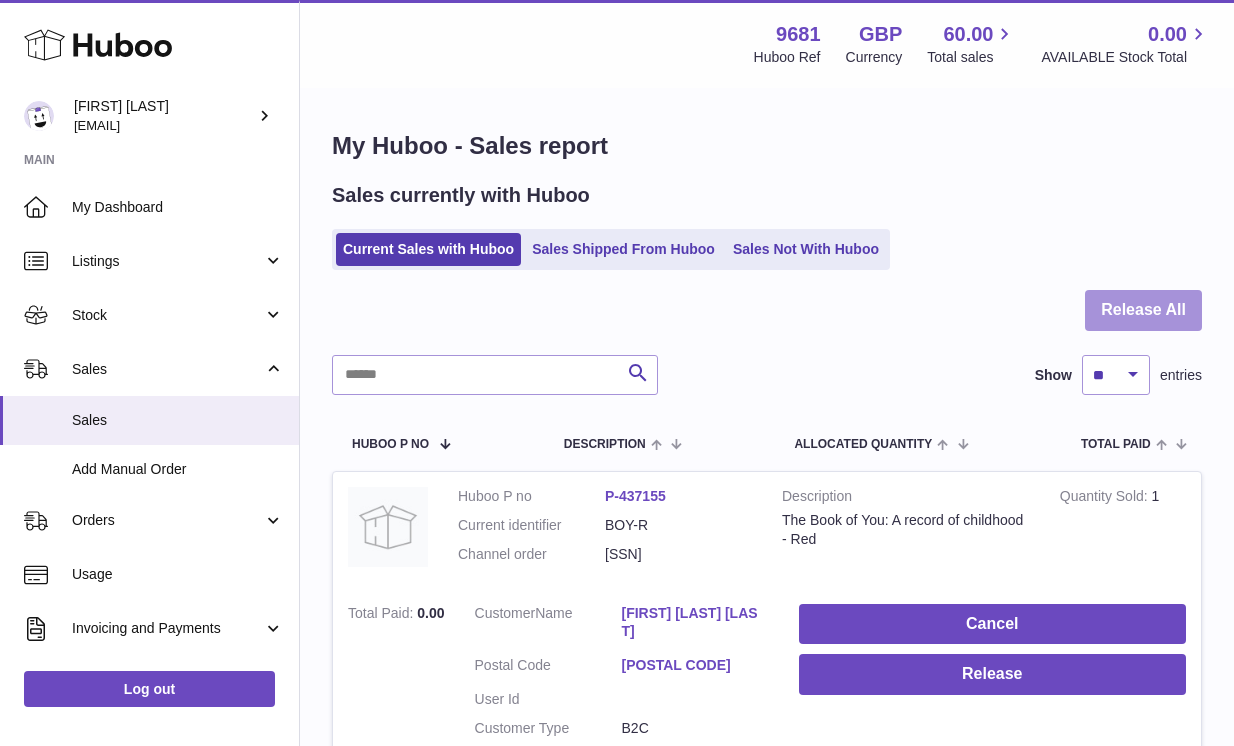 click on "Release All" at bounding box center [1143, 310] 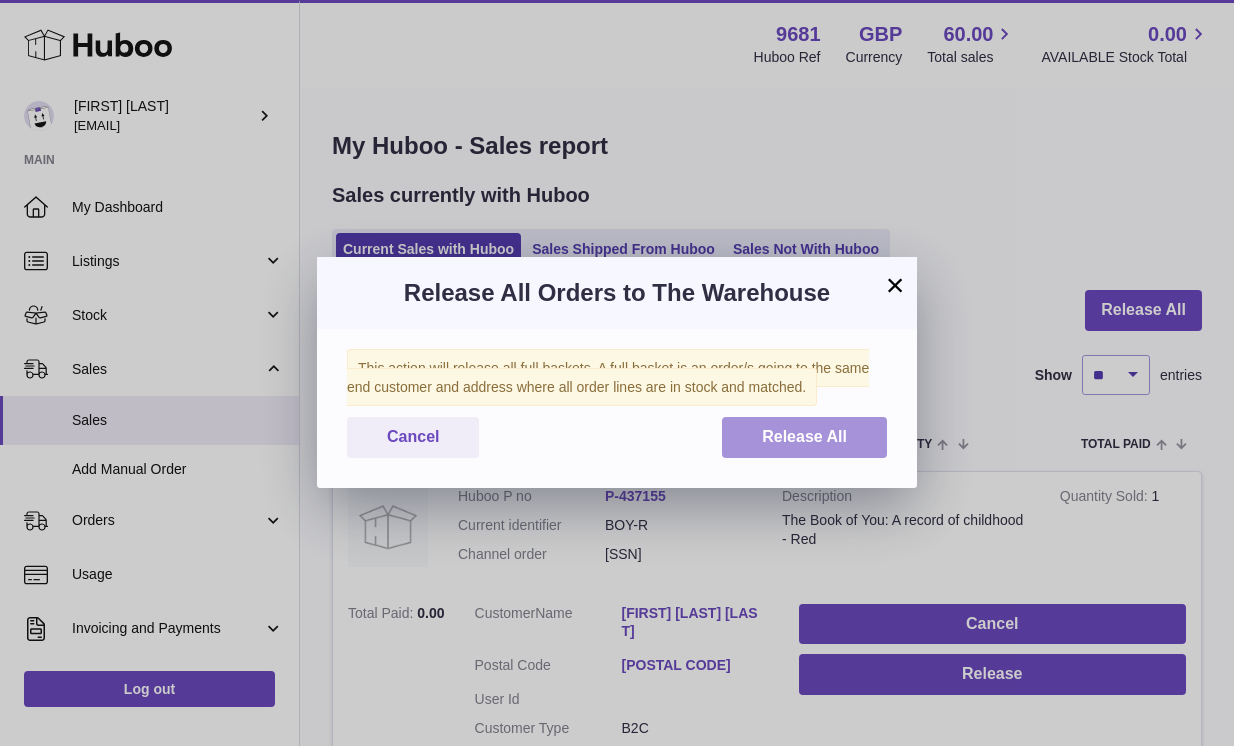 click on "Release All" at bounding box center (804, 436) 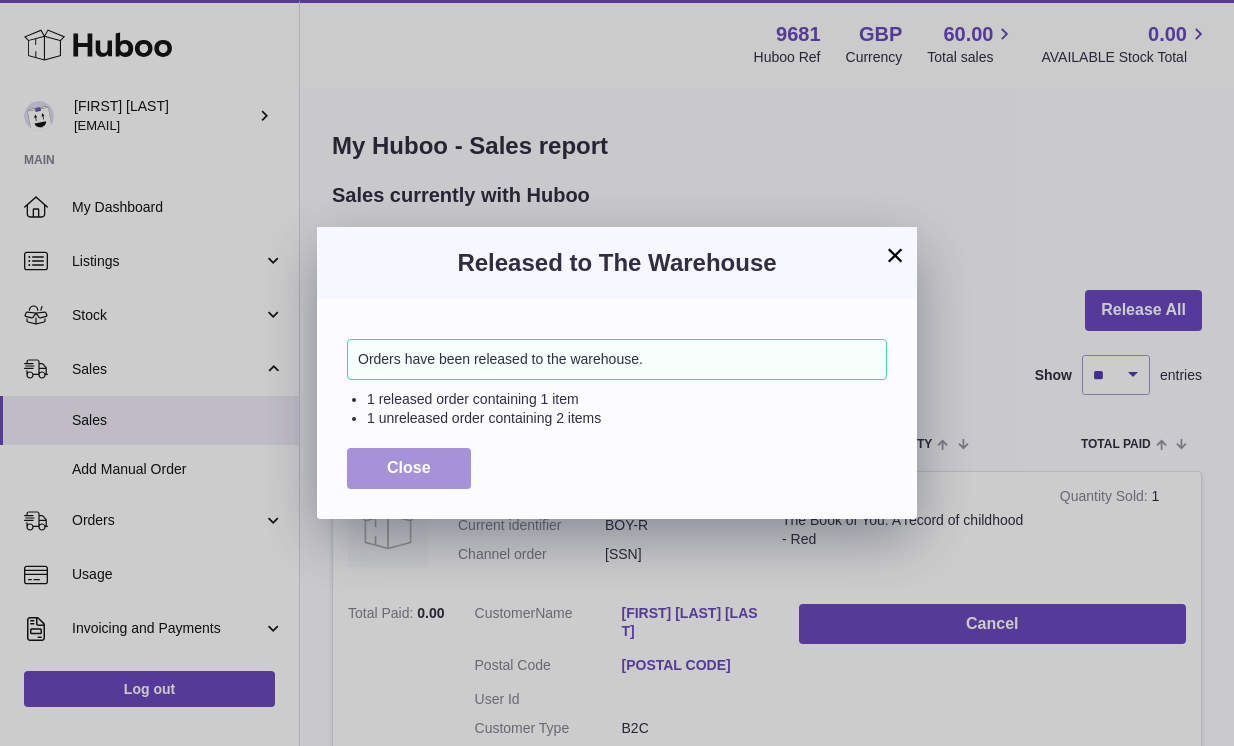 click on "Close" at bounding box center (409, 467) 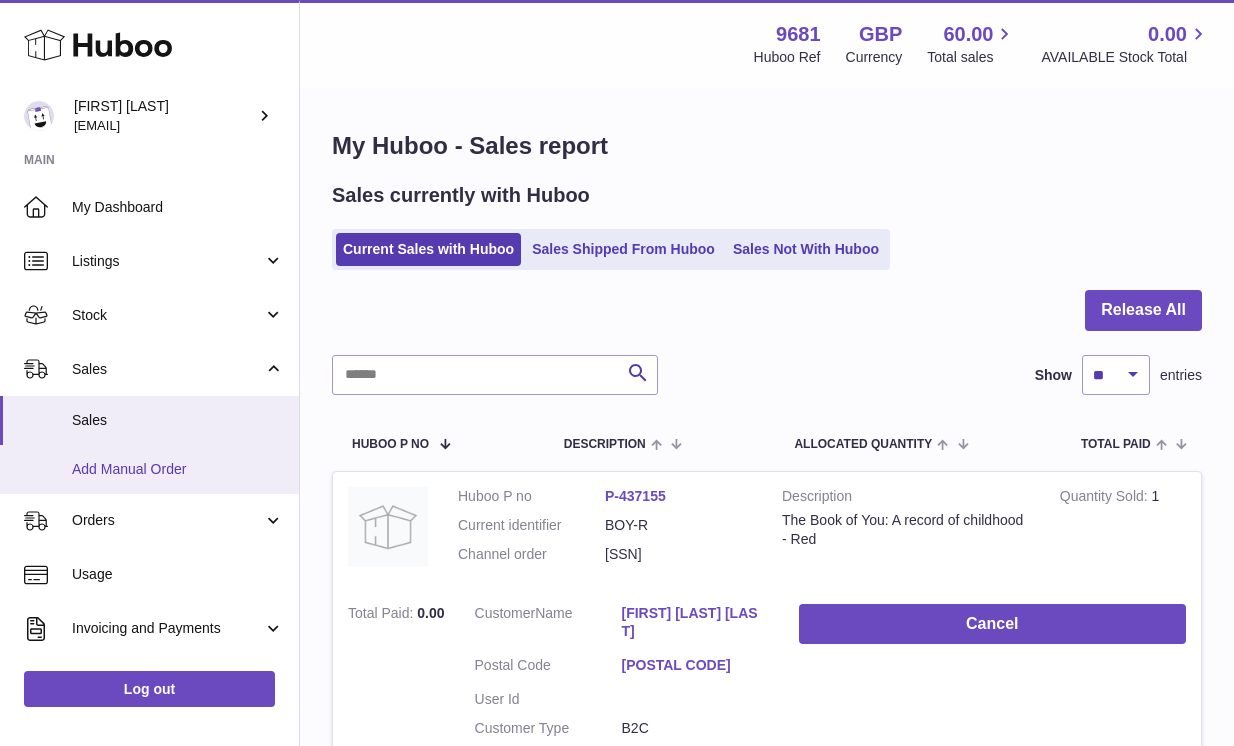 click on "Add Manual Order" at bounding box center (178, 469) 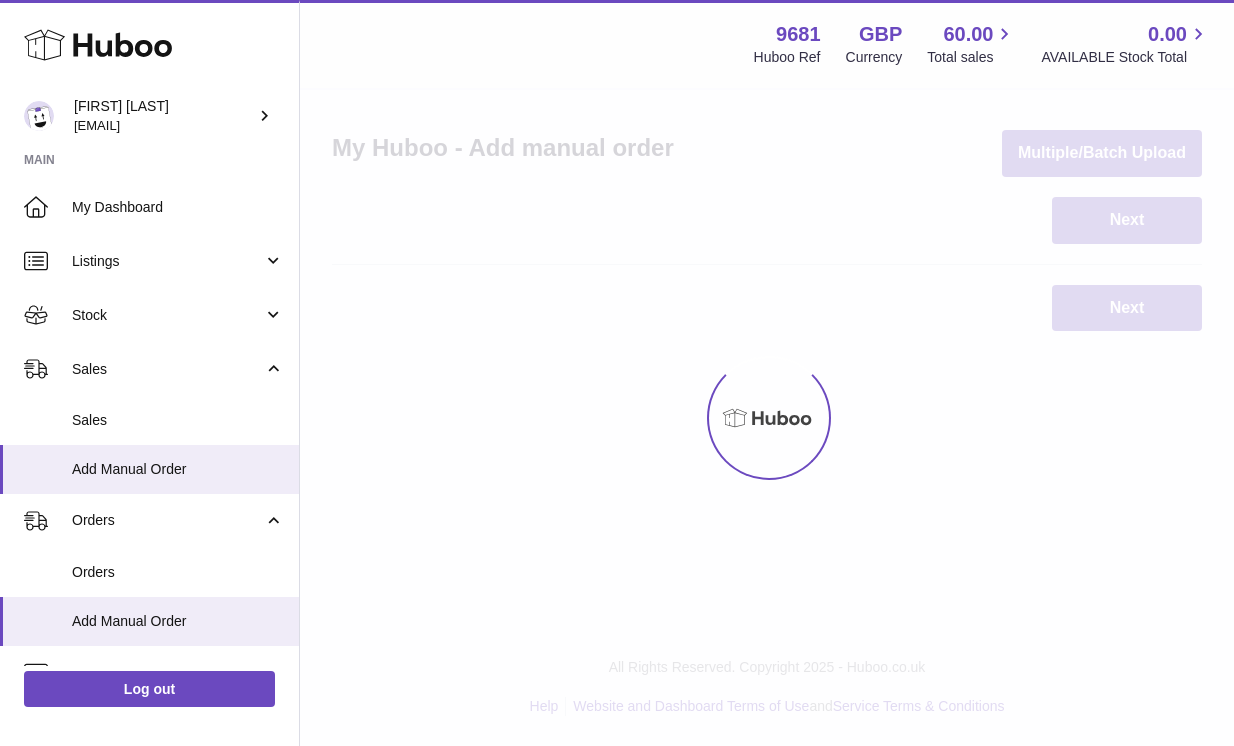 scroll, scrollTop: 0, scrollLeft: 0, axis: both 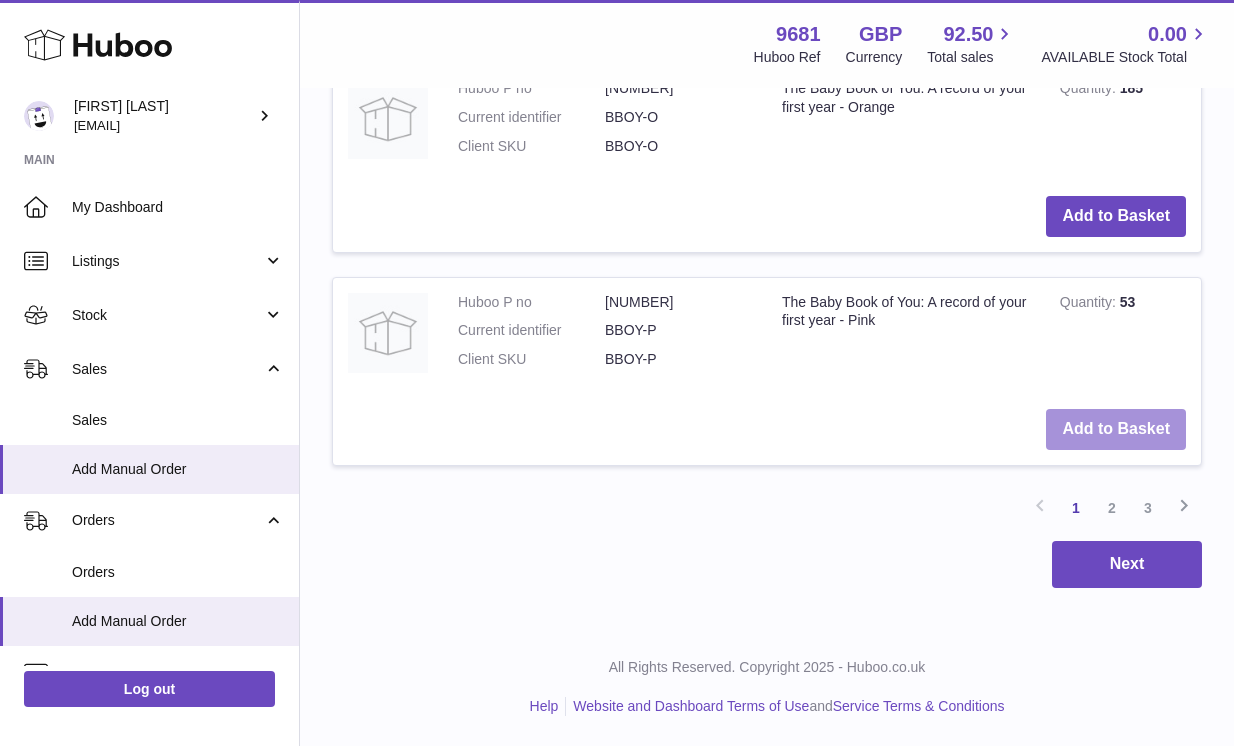 click on "Add to Basket" at bounding box center (1116, 429) 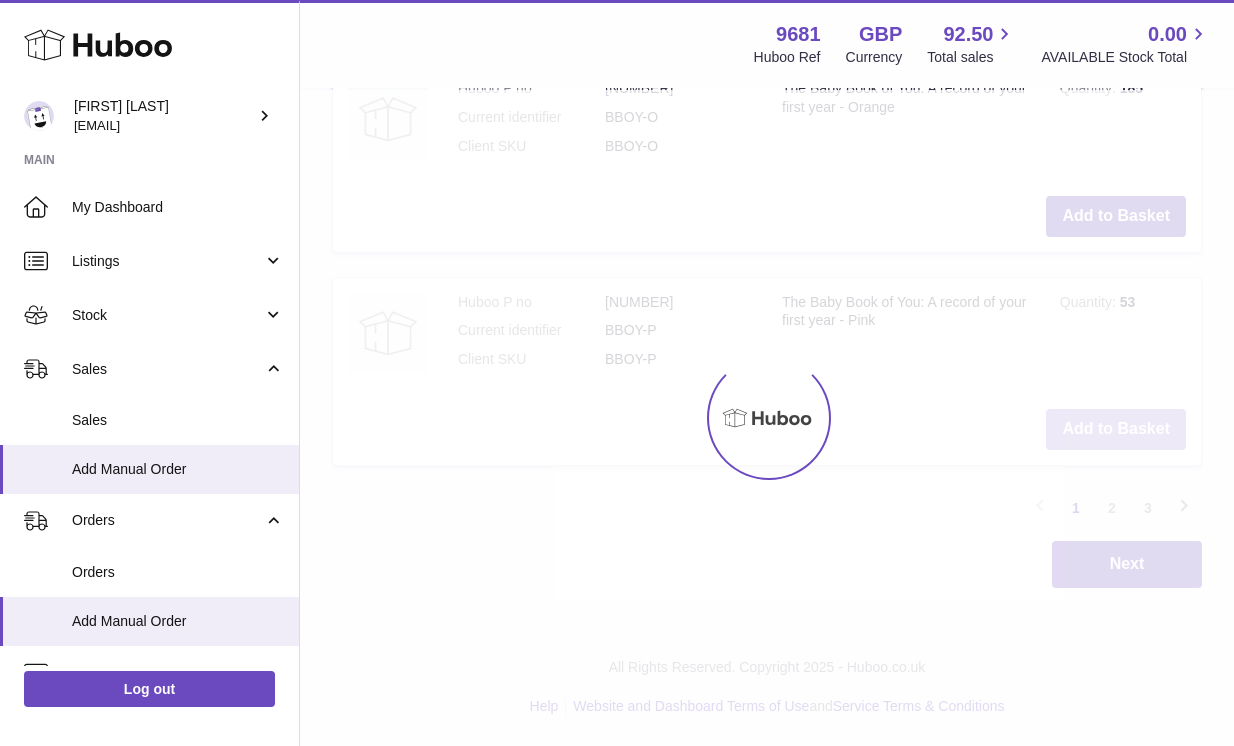 scroll, scrollTop: 2513, scrollLeft: 0, axis: vertical 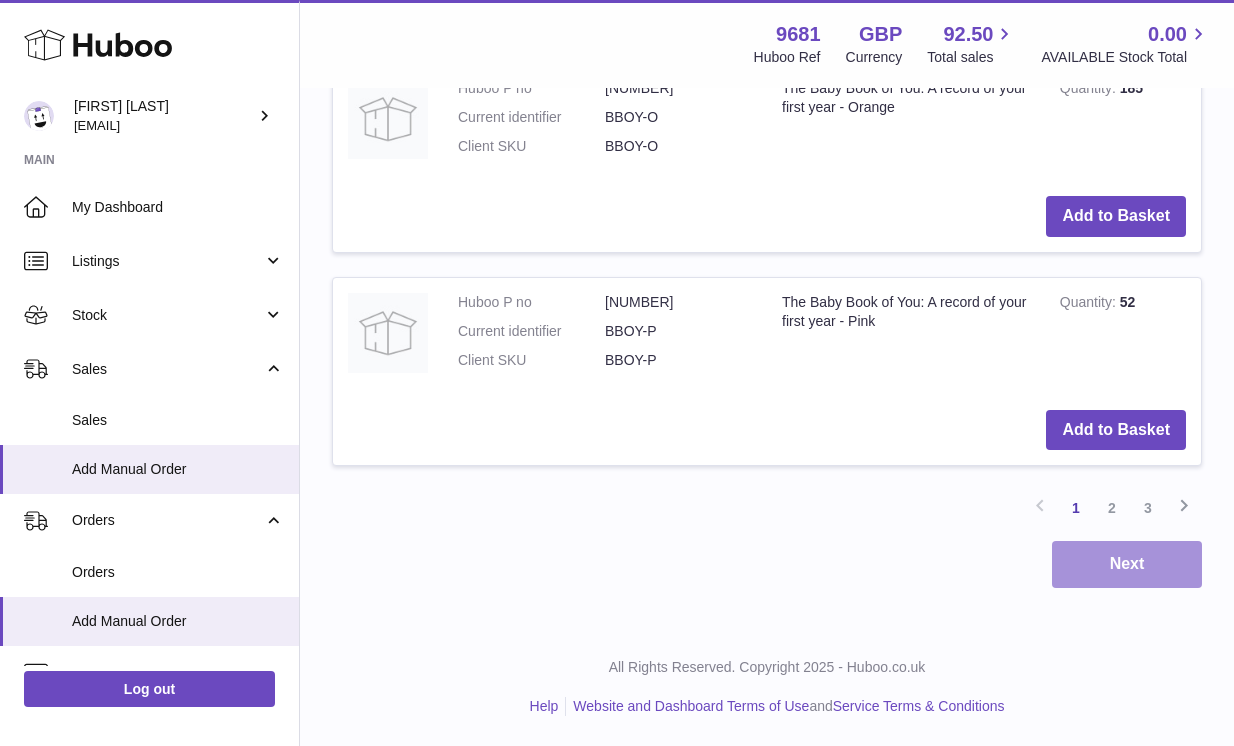click on "Next" at bounding box center (1127, 564) 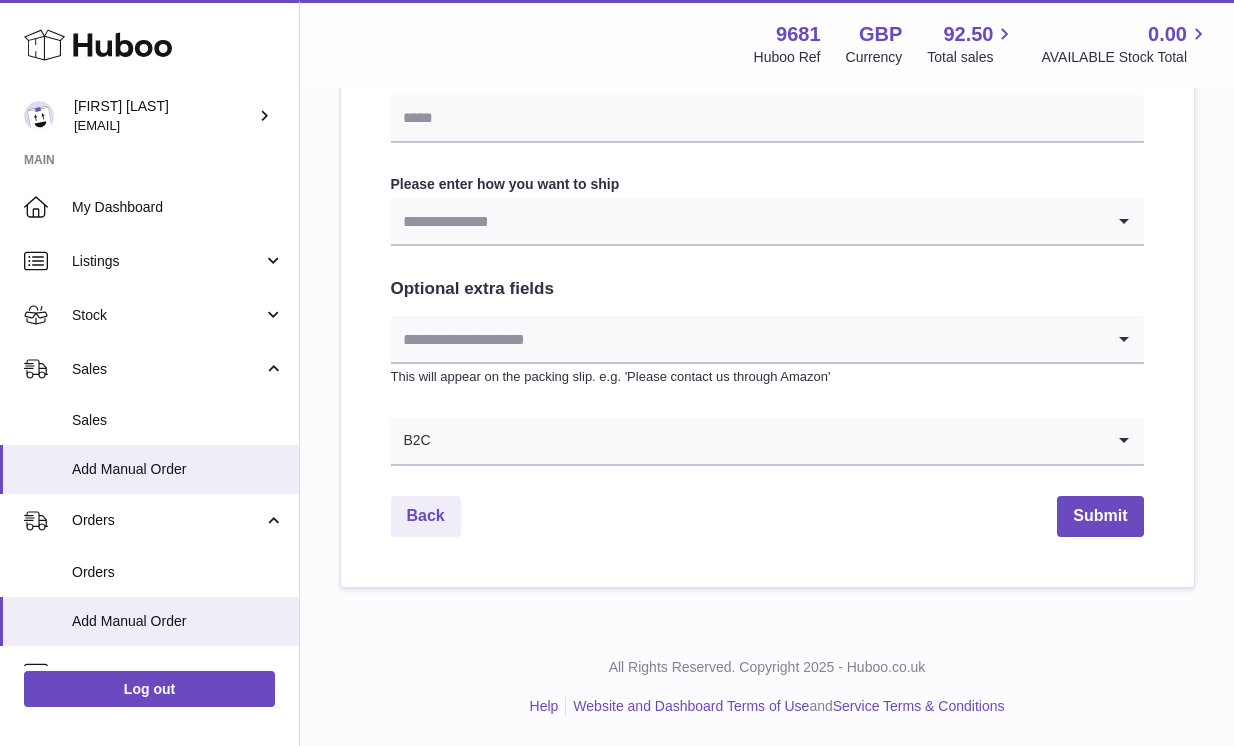 scroll, scrollTop: 0, scrollLeft: 0, axis: both 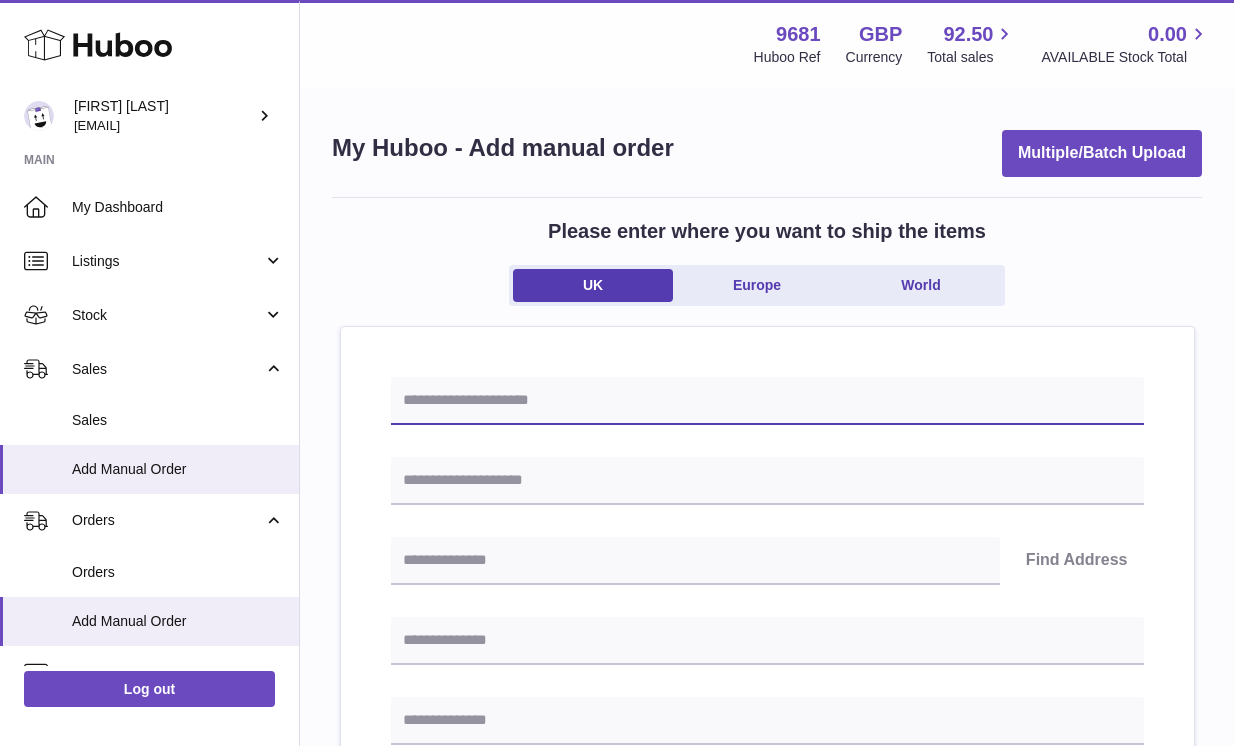 click at bounding box center [767, 401] 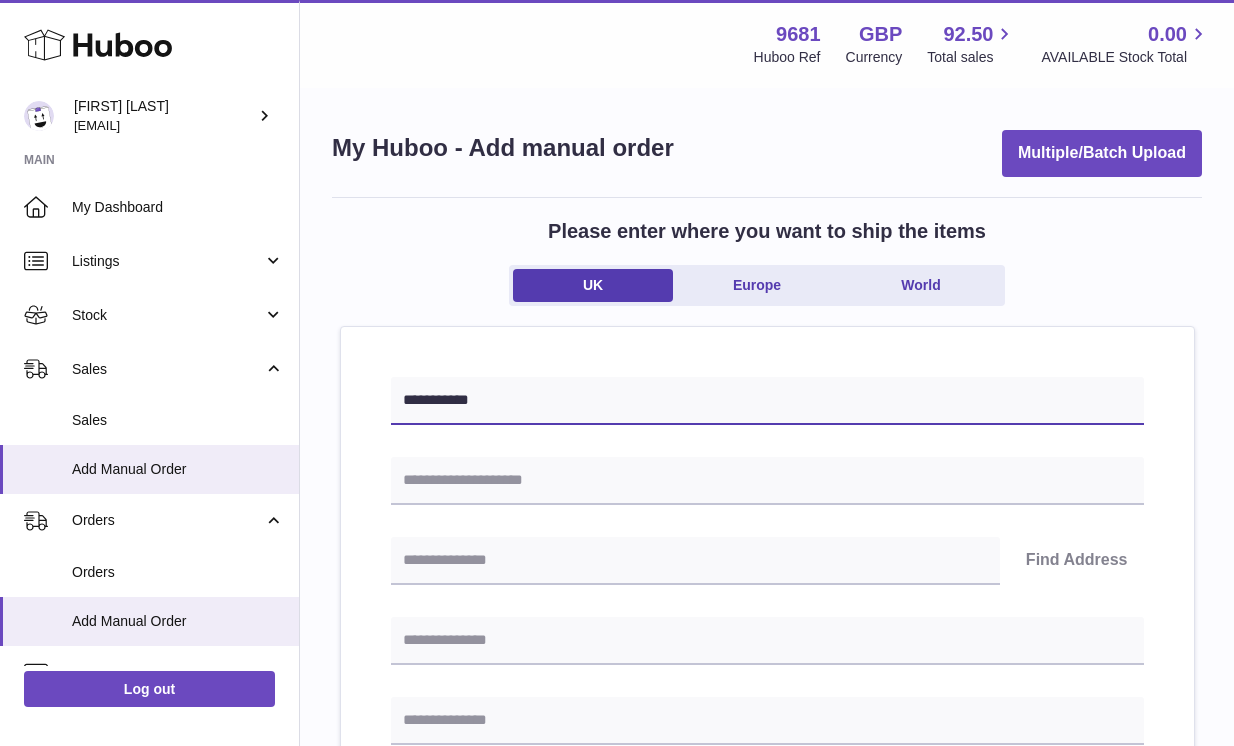 click on "**********" at bounding box center (767, 401) 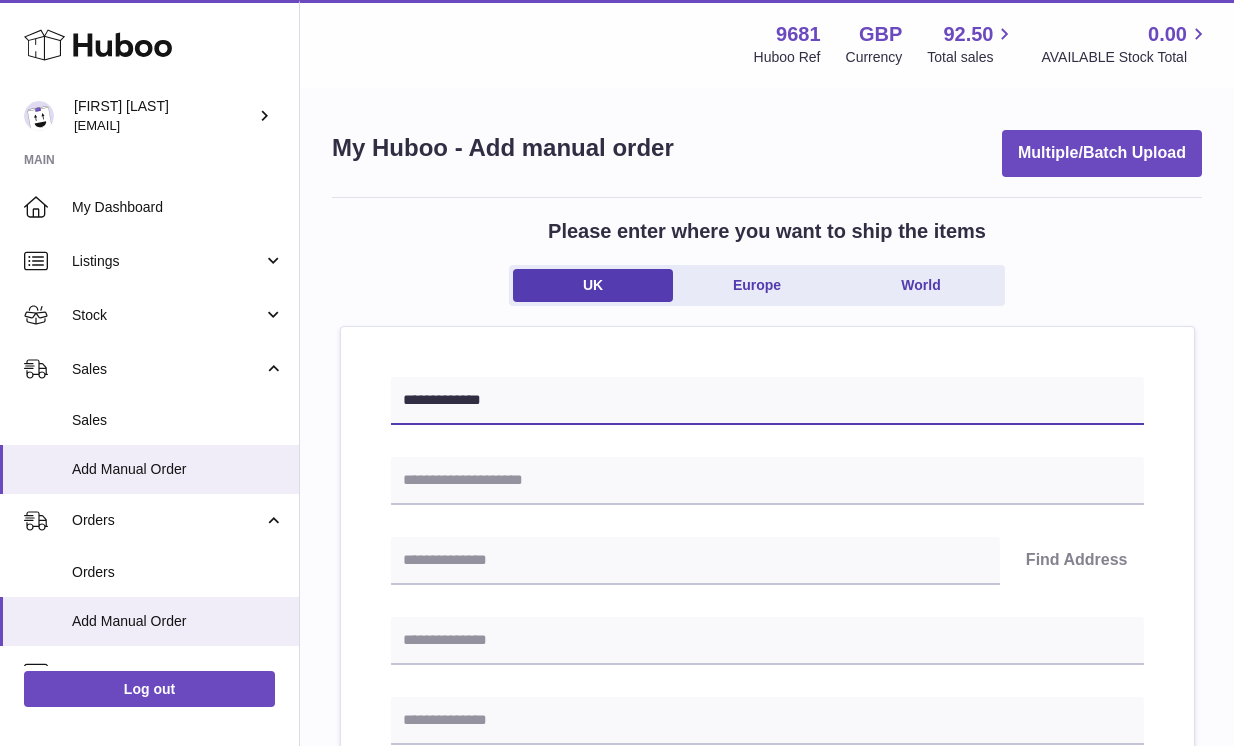 type on "**********" 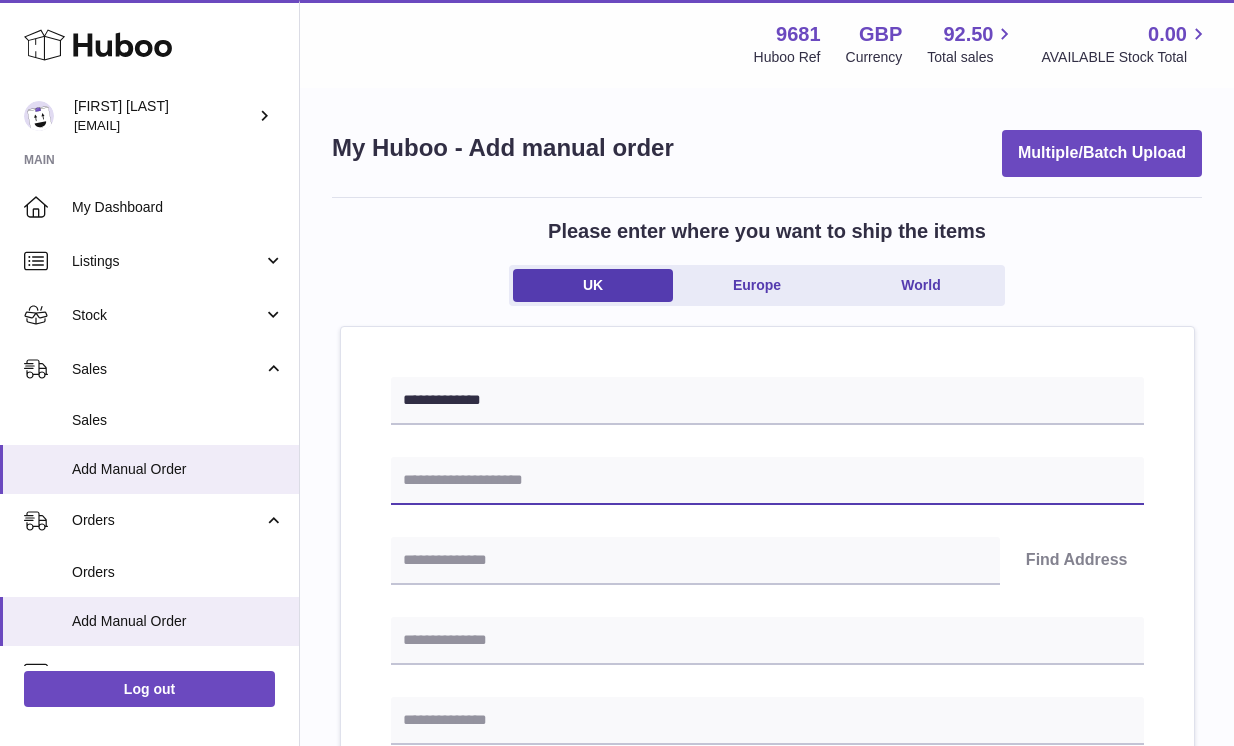 click at bounding box center (767, 481) 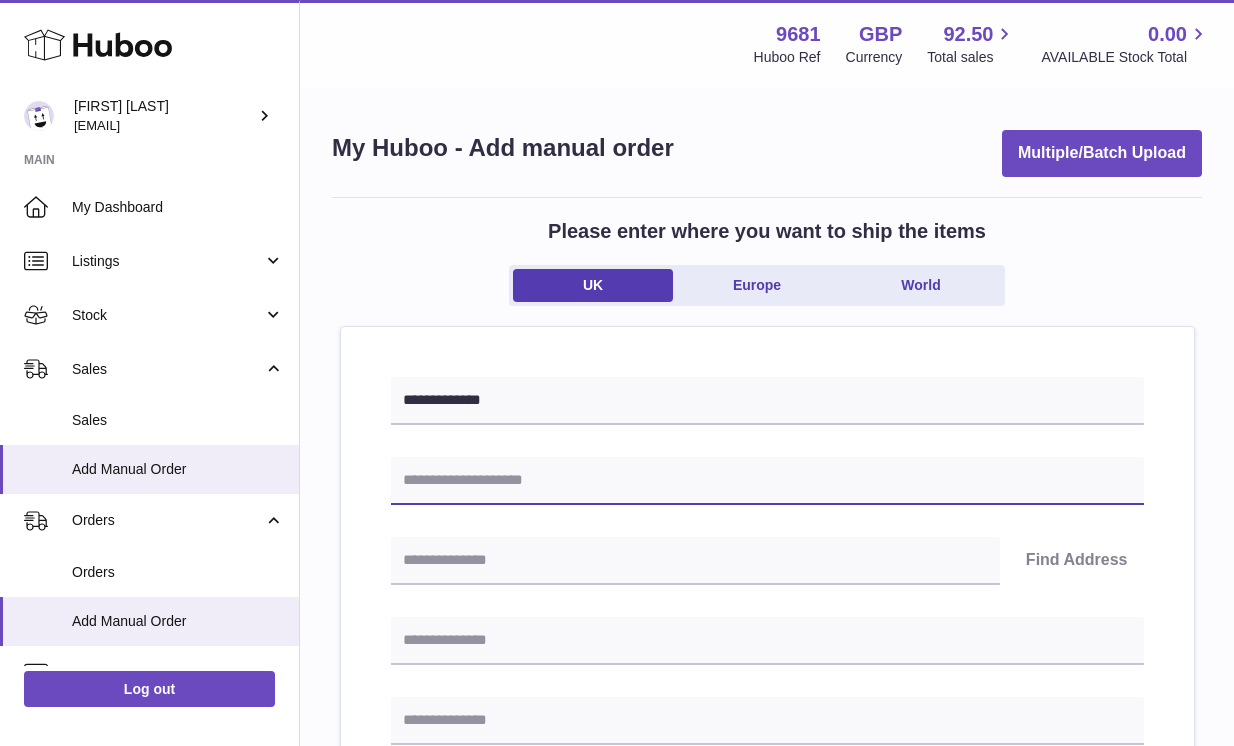 paste on "**********" 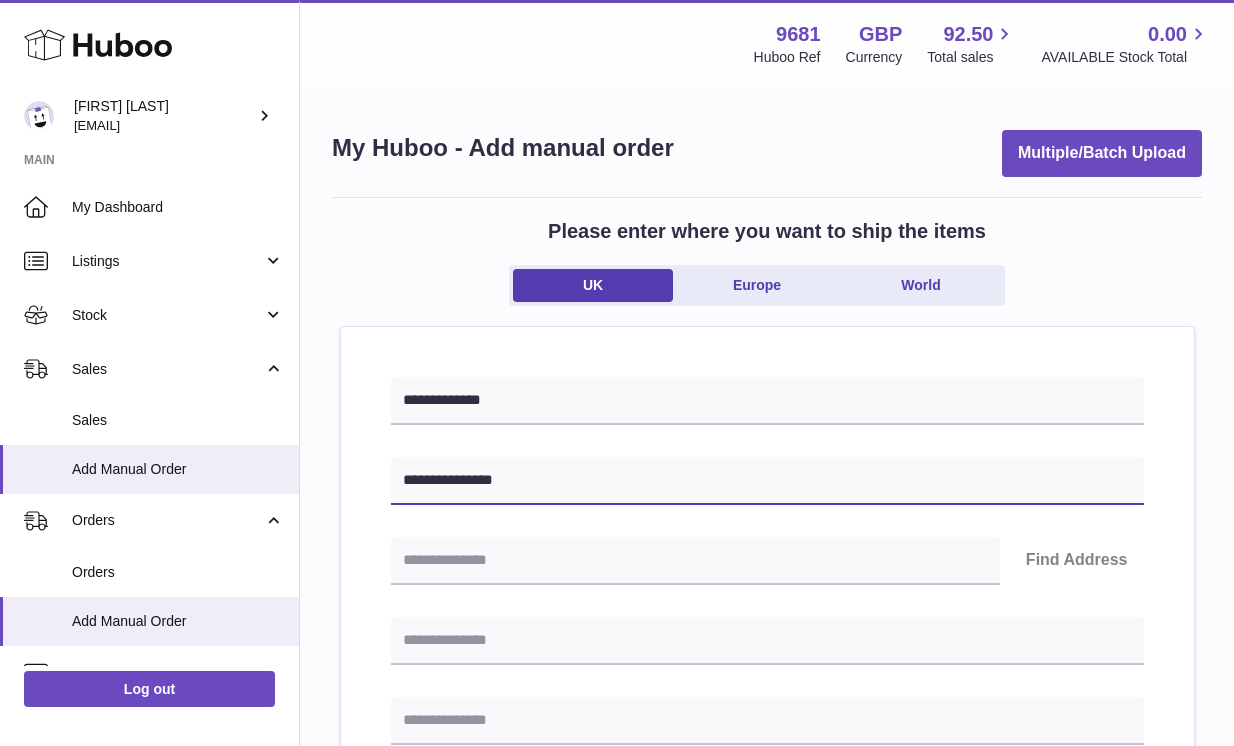 type on "**********" 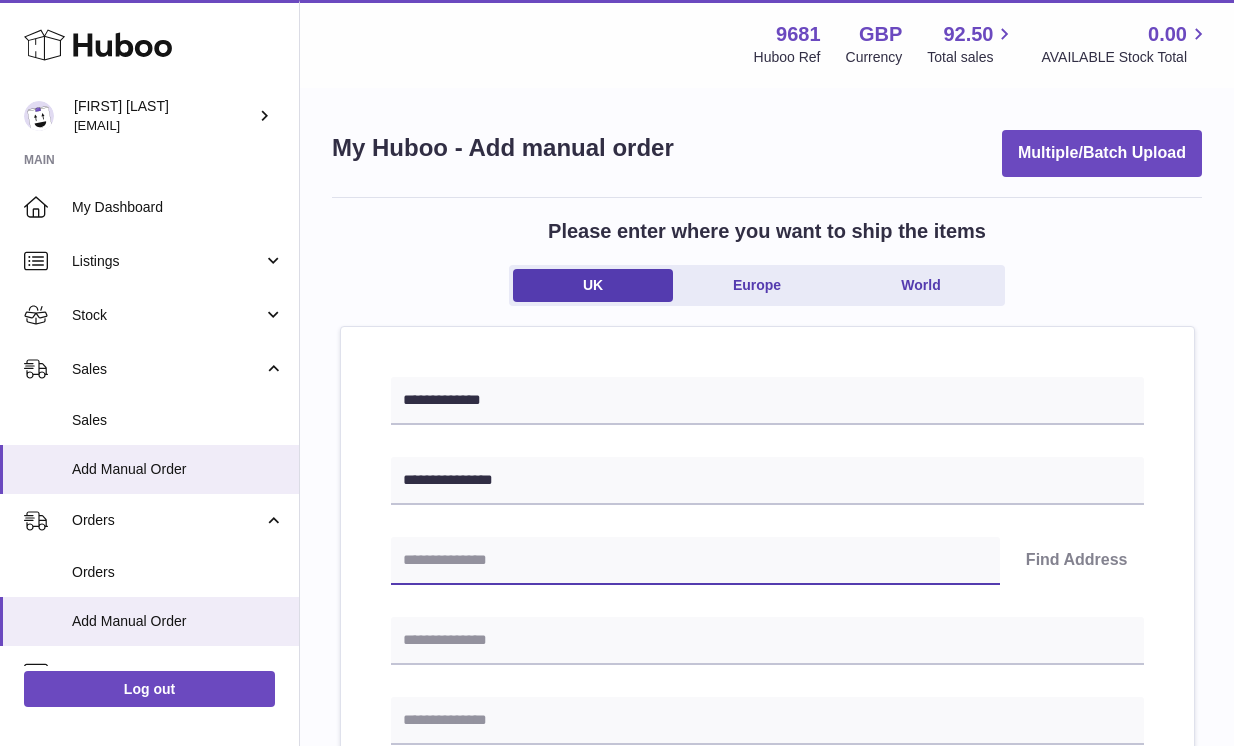 click at bounding box center (695, 561) 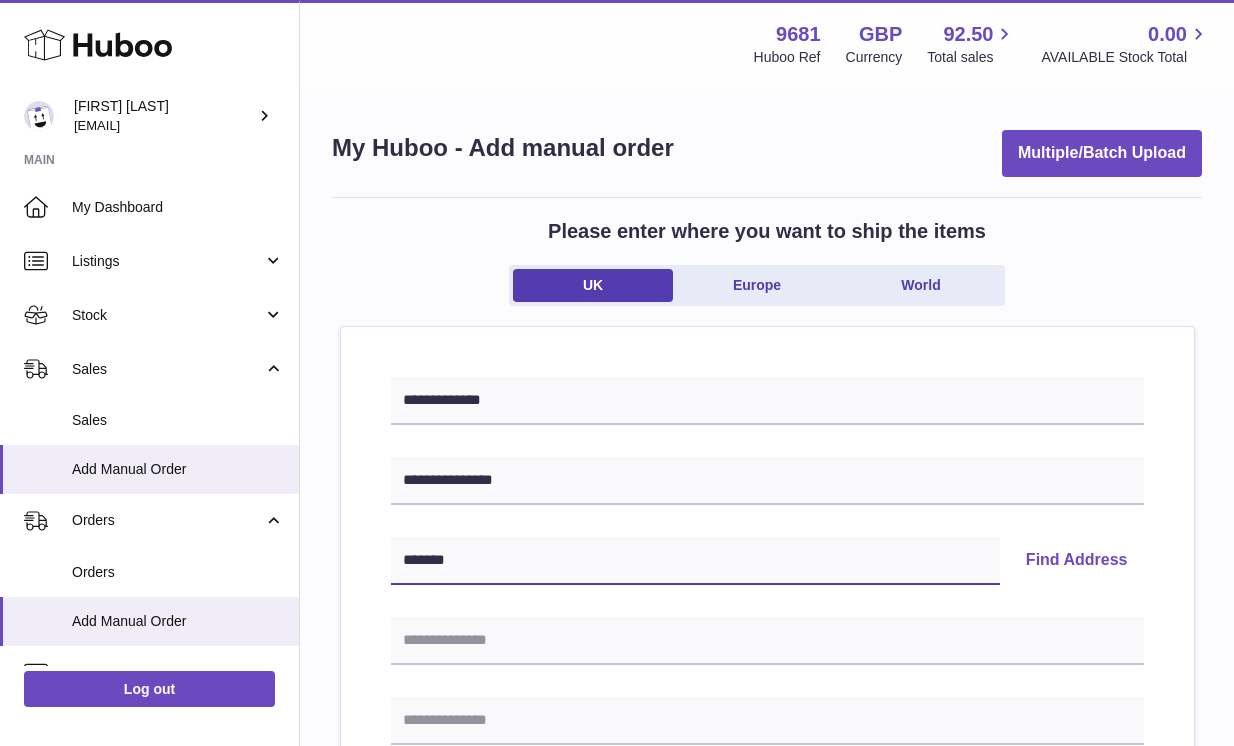 type on "*******" 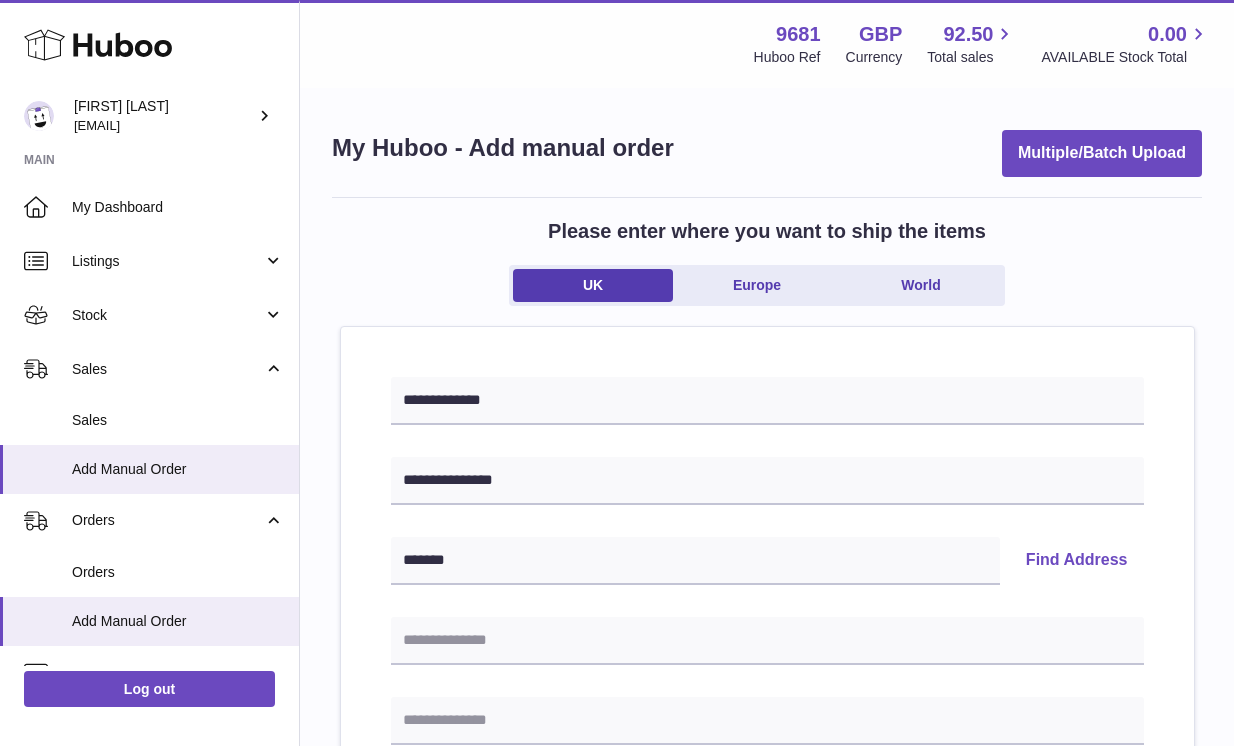 click on "Find Address" at bounding box center [1077, 561] 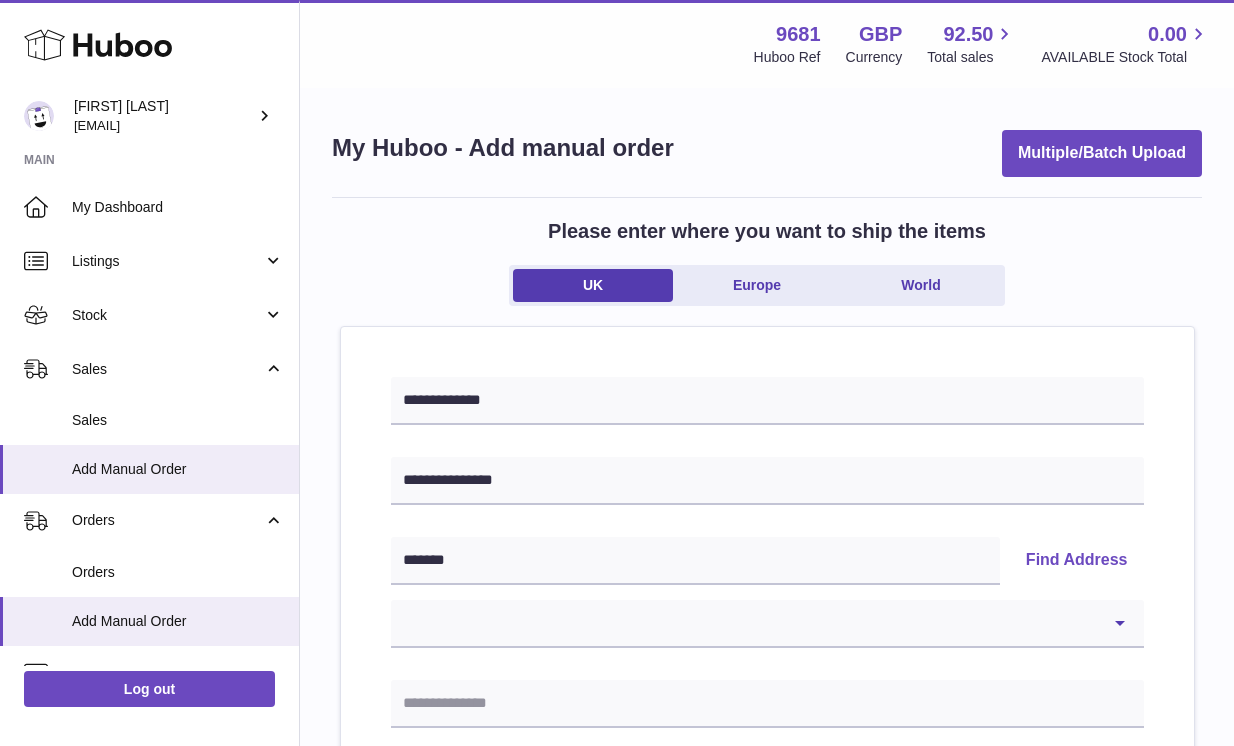 click on "**********" at bounding box center [767, 624] 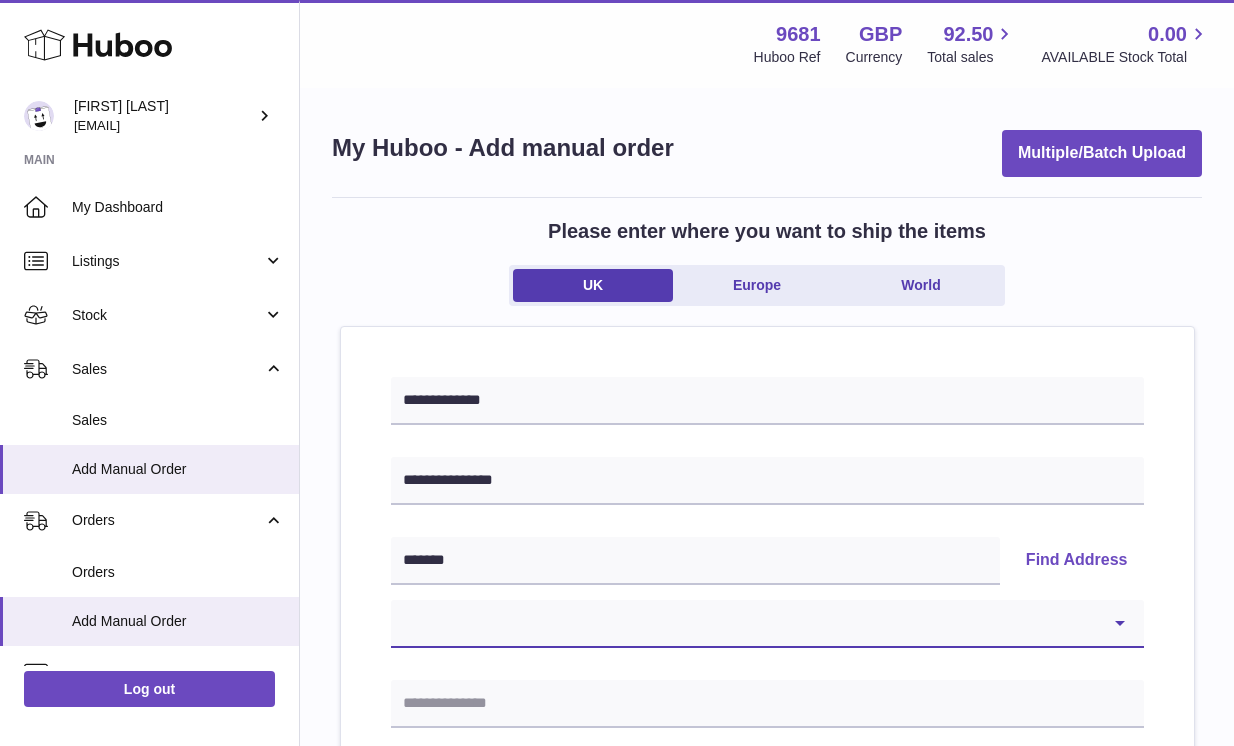 select on "**" 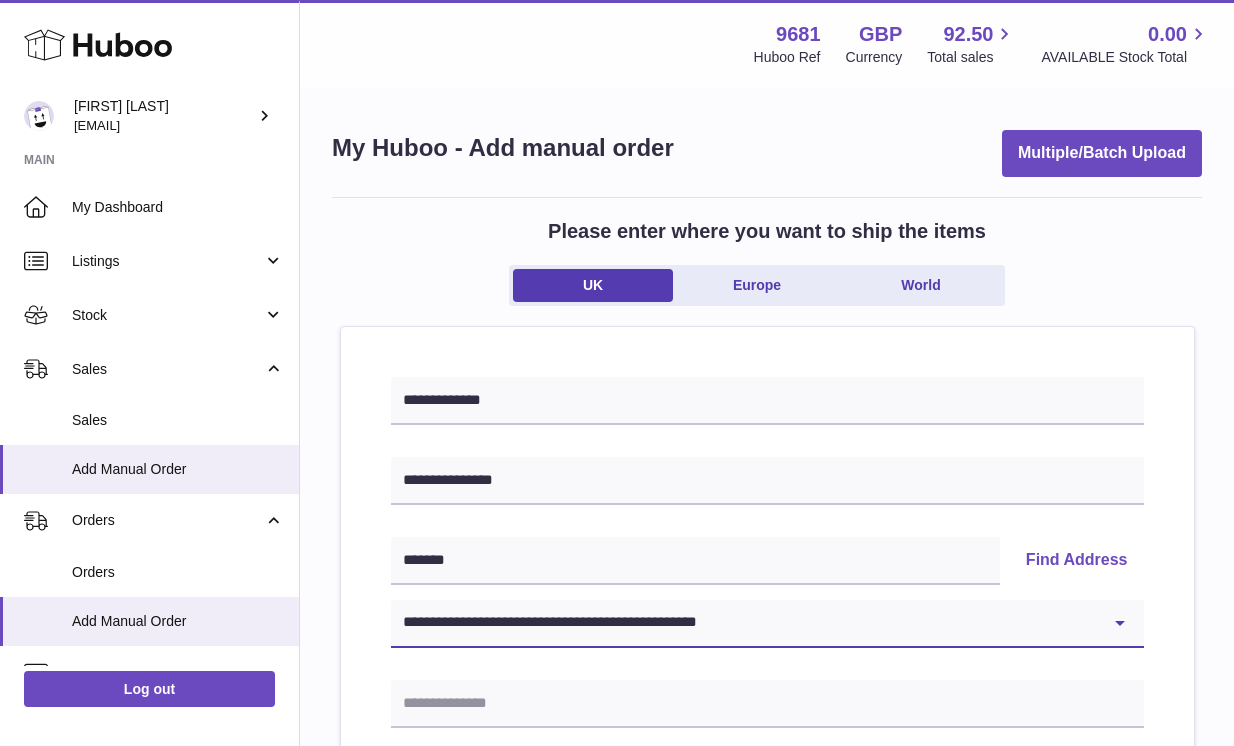 type on "**********" 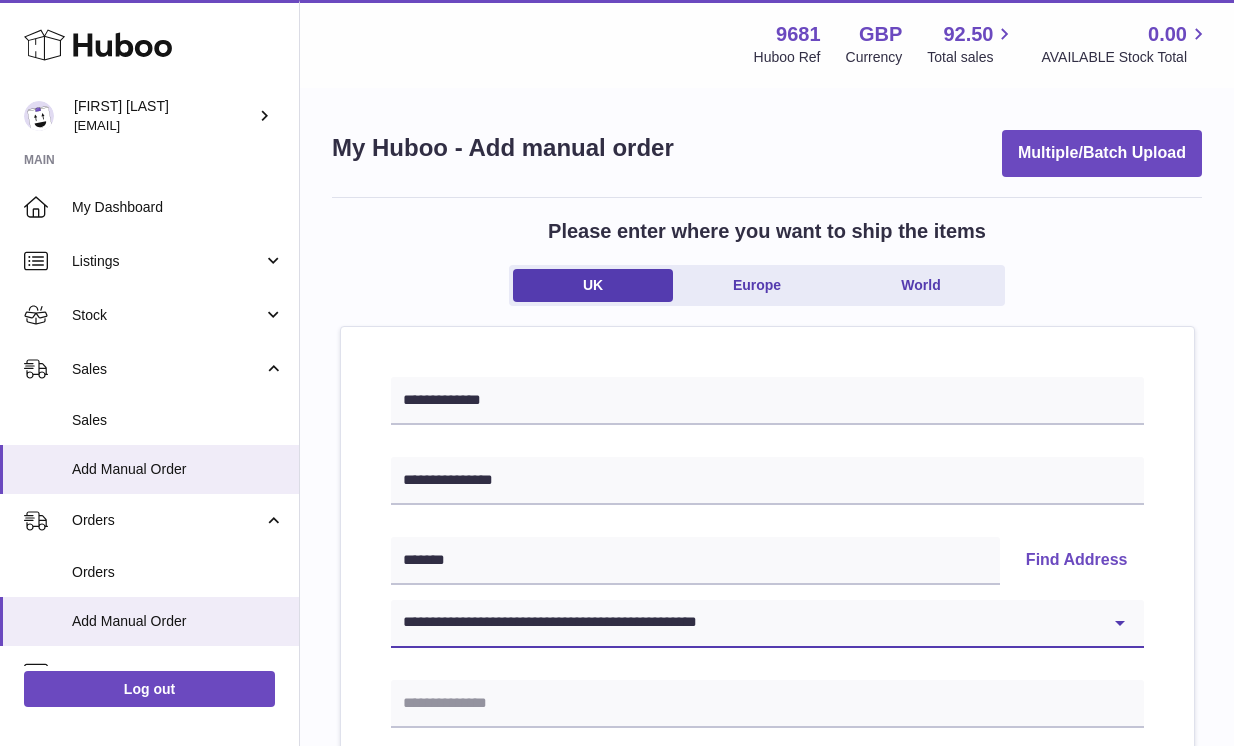 type on "**********" 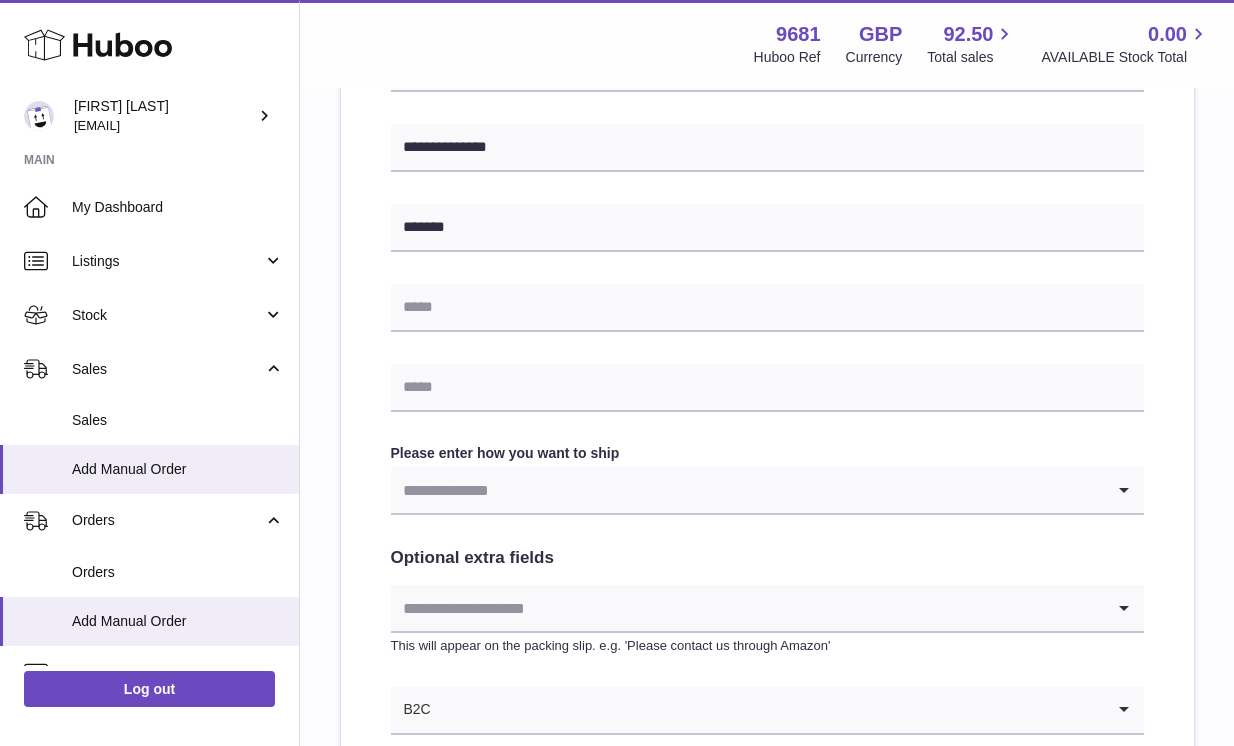 scroll, scrollTop: 824, scrollLeft: 0, axis: vertical 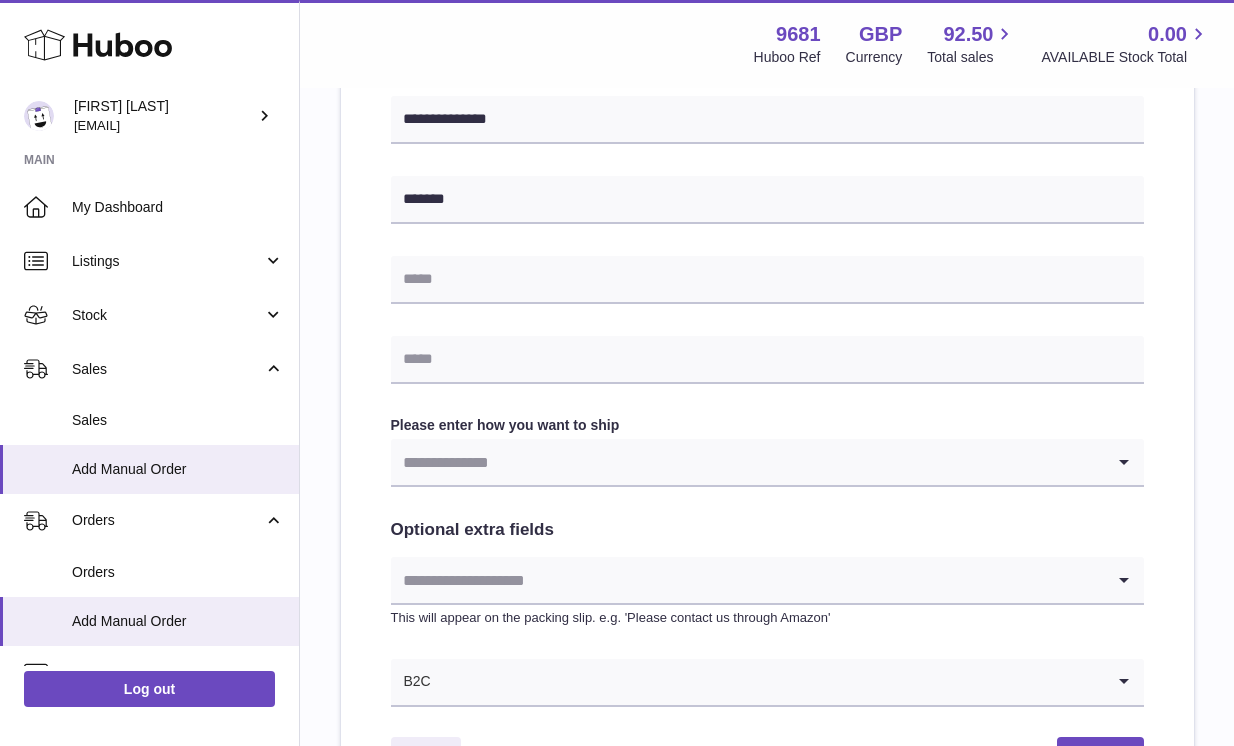click at bounding box center [747, 462] 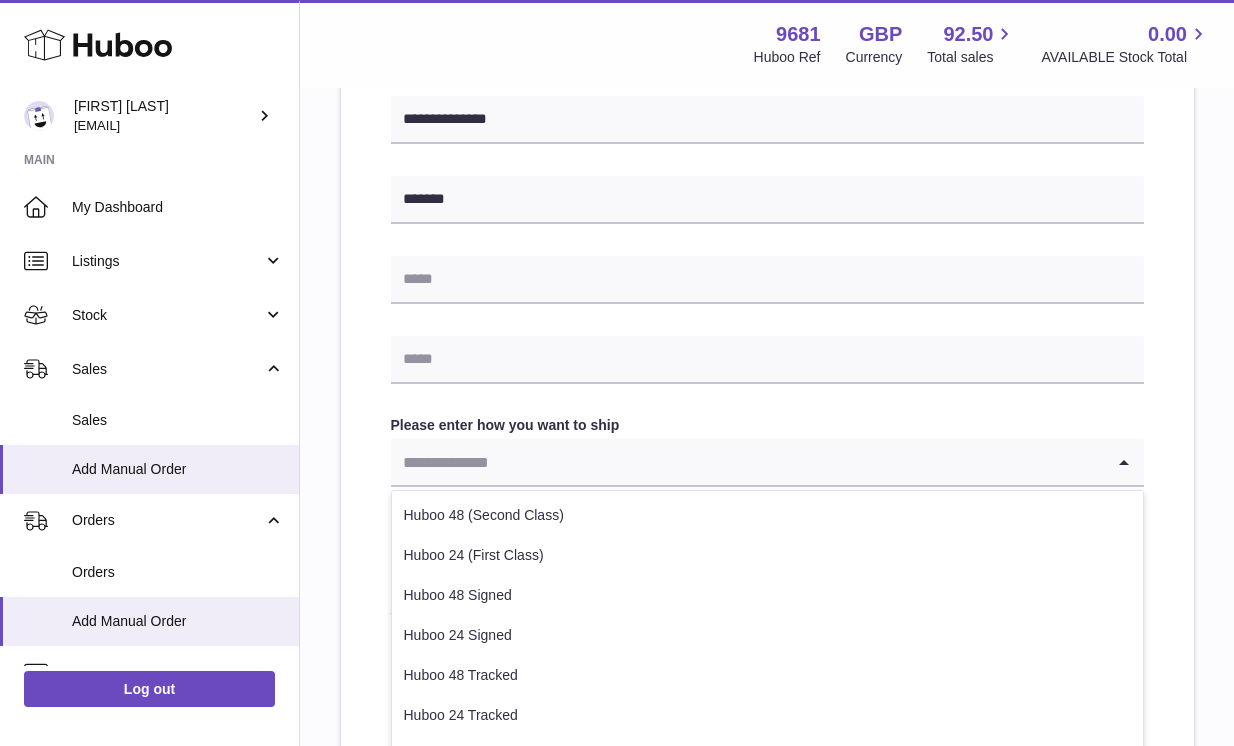 click on "Huboo 48 (Second Class)" at bounding box center (767, 516) 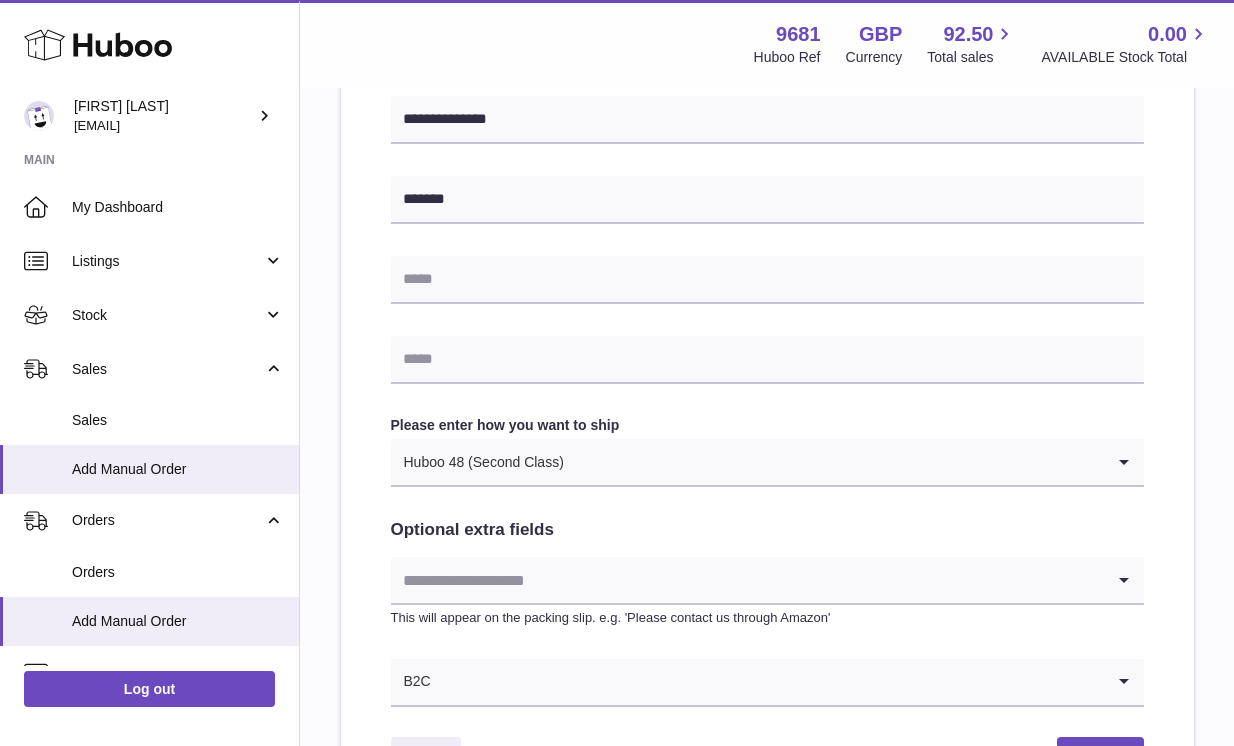 scroll, scrollTop: 1064, scrollLeft: 0, axis: vertical 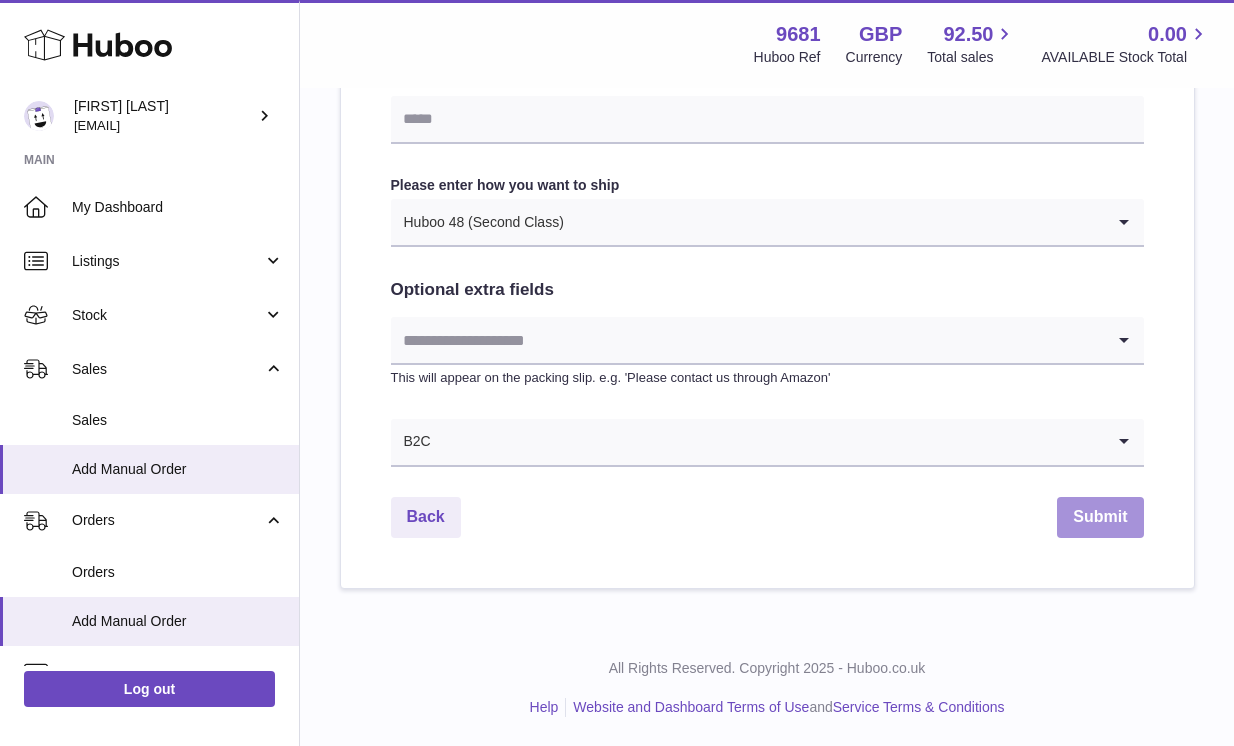 click on "Submit" at bounding box center (1100, 517) 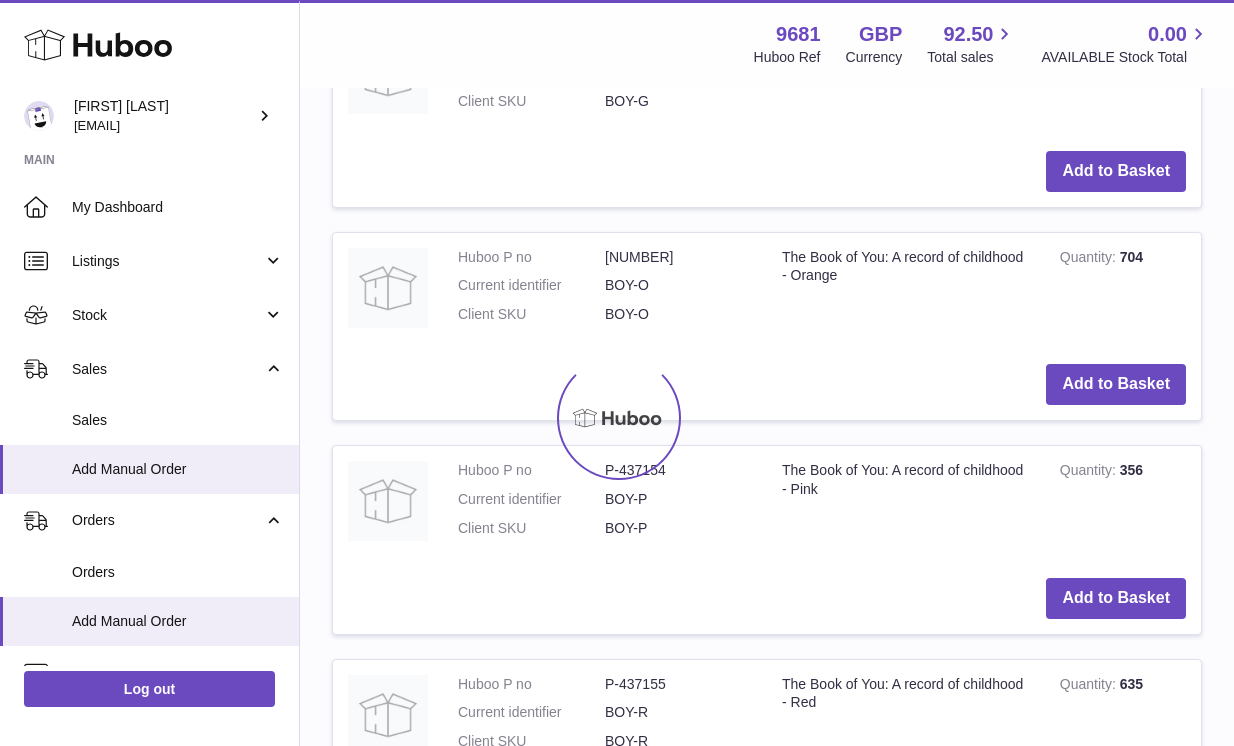 scroll, scrollTop: 0, scrollLeft: 0, axis: both 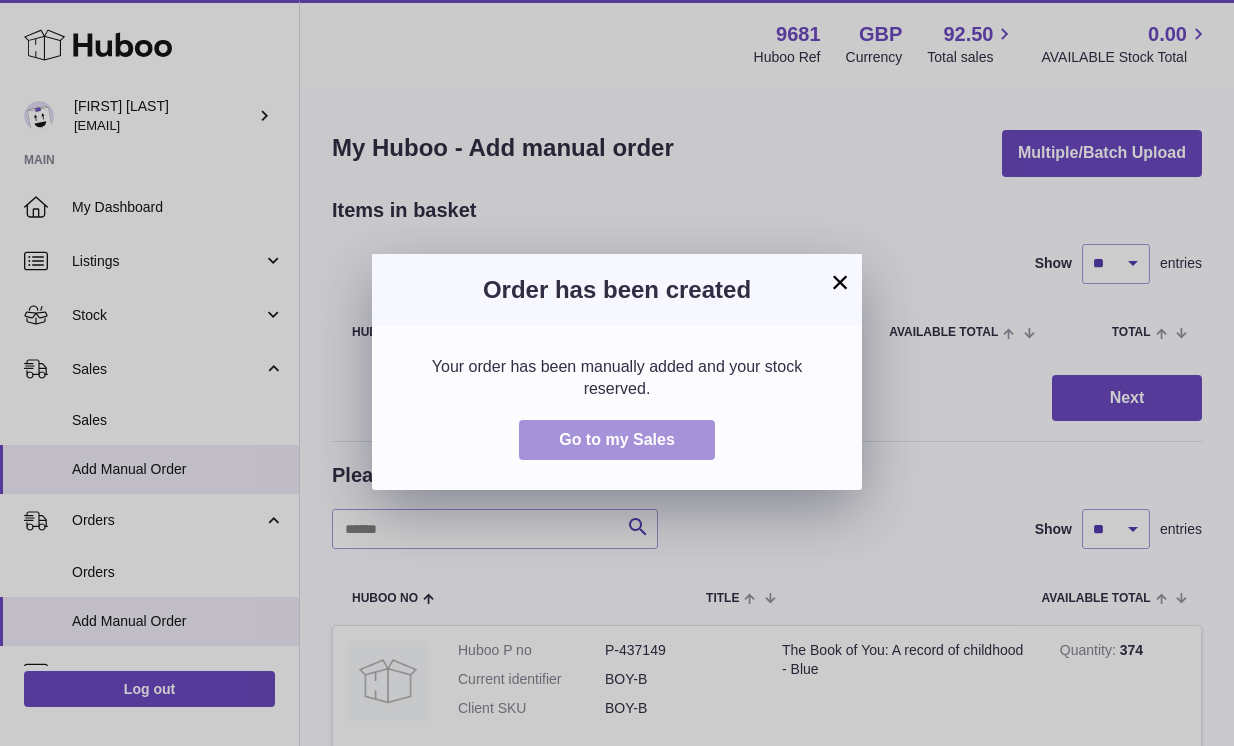 click on "Go to my Sales" at bounding box center (617, 439) 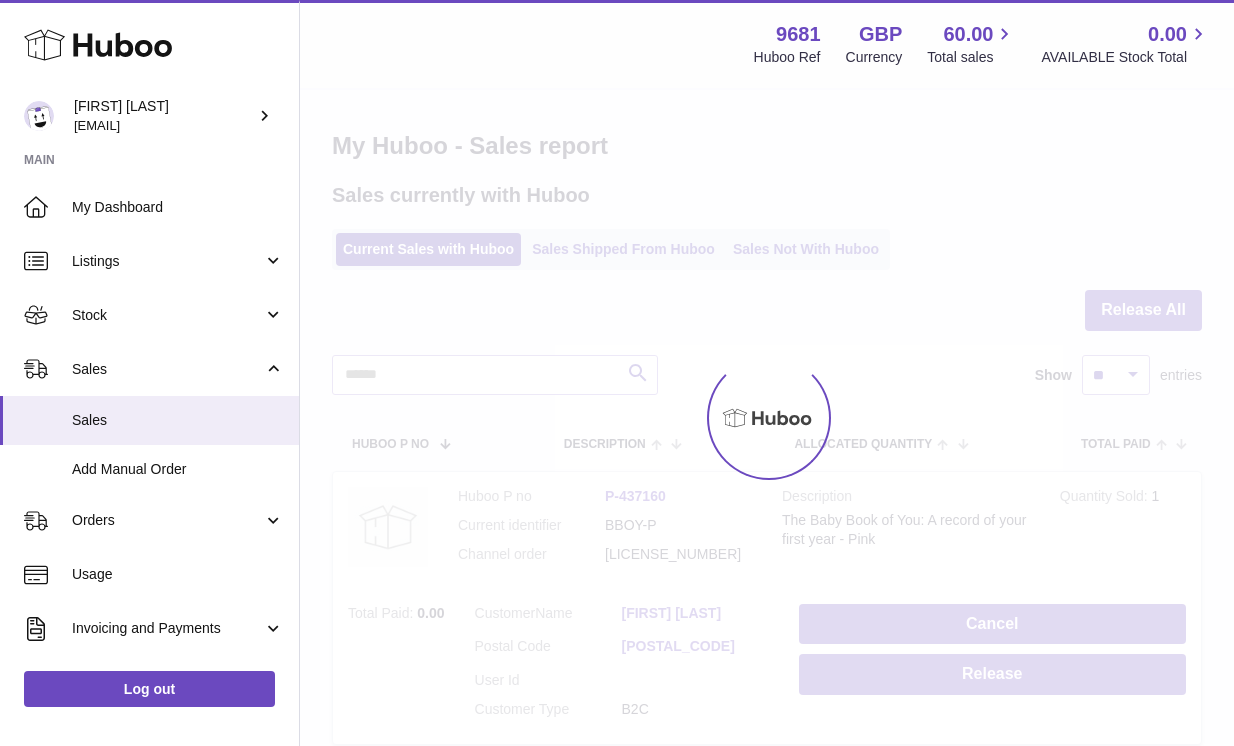 scroll, scrollTop: 0, scrollLeft: 0, axis: both 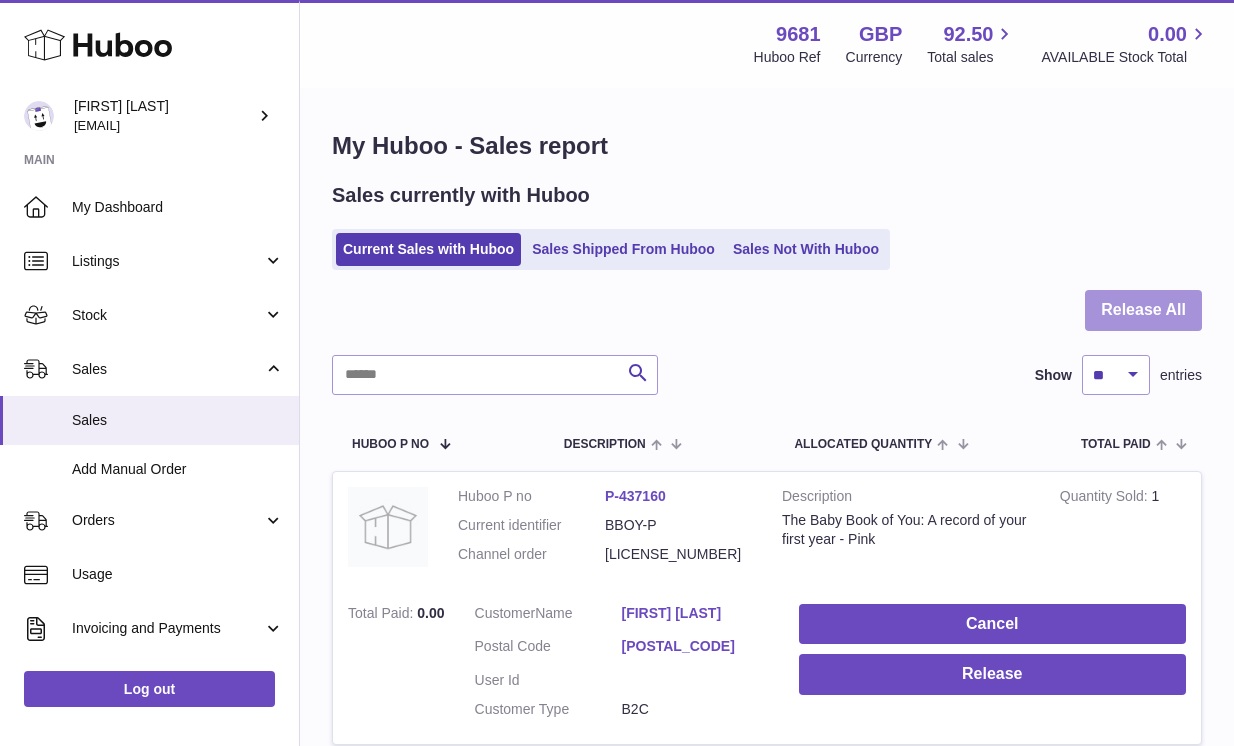 click on "Release All" at bounding box center [1143, 310] 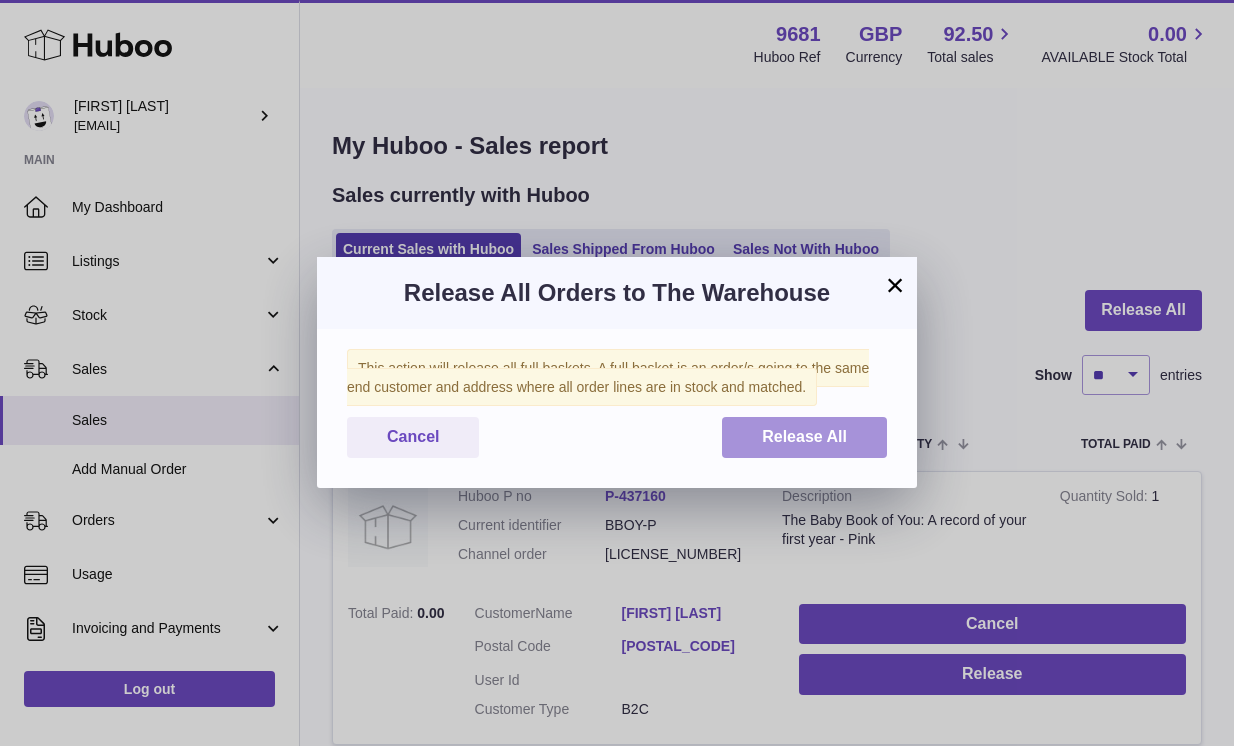 click on "Release All" at bounding box center (804, 436) 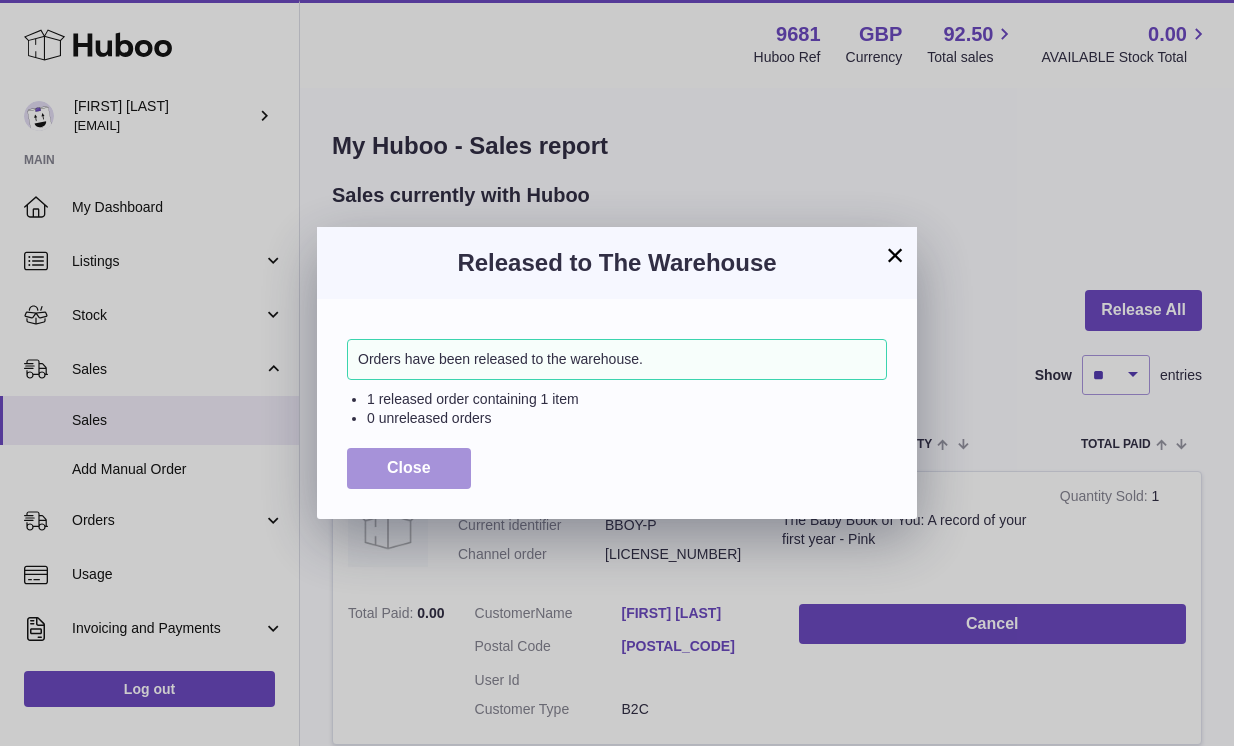 click on "Close" at bounding box center (409, 468) 